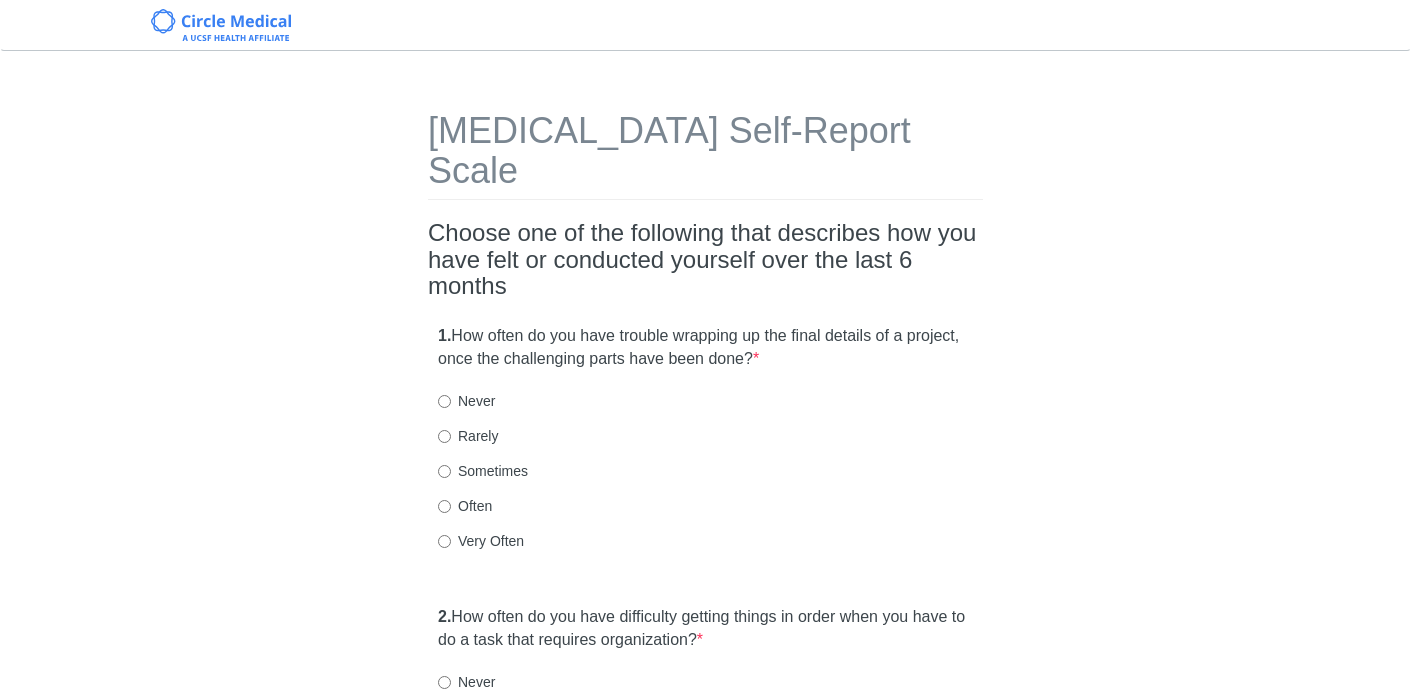 scroll, scrollTop: 0, scrollLeft: 0, axis: both 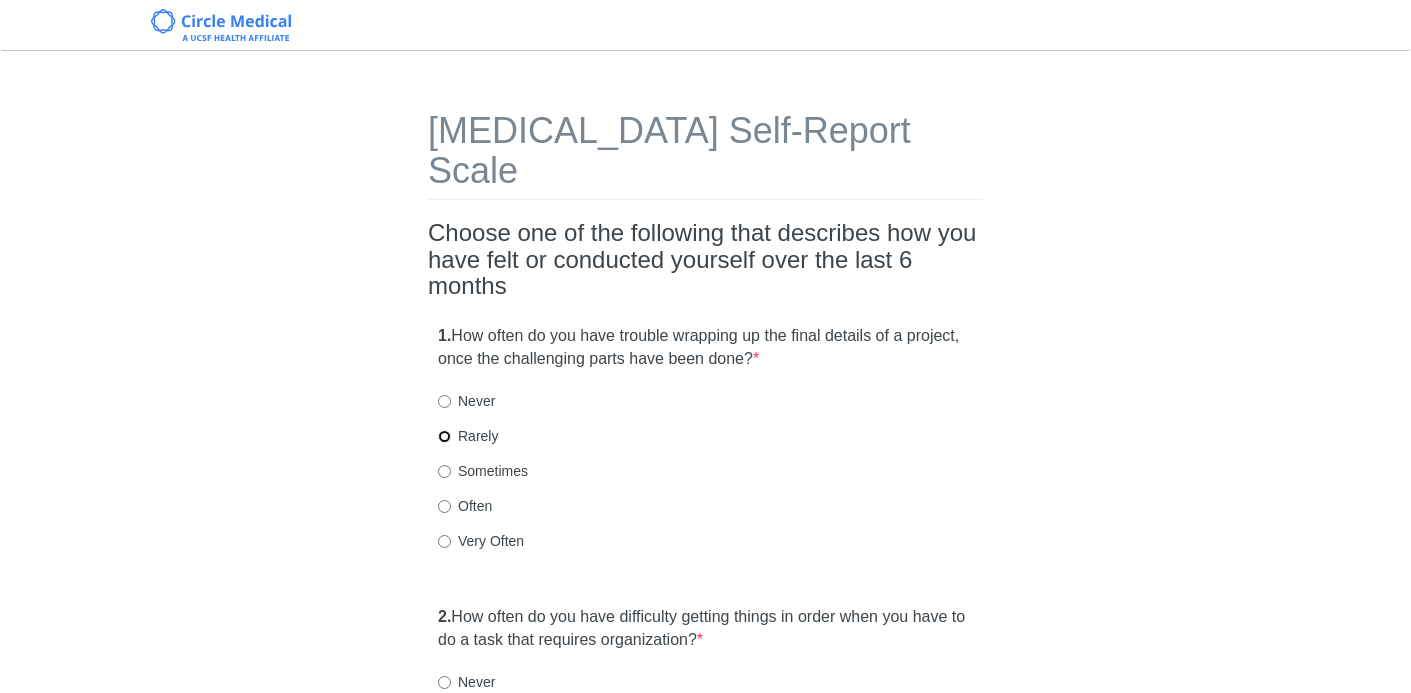 click on "Rarely" at bounding box center (444, 436) 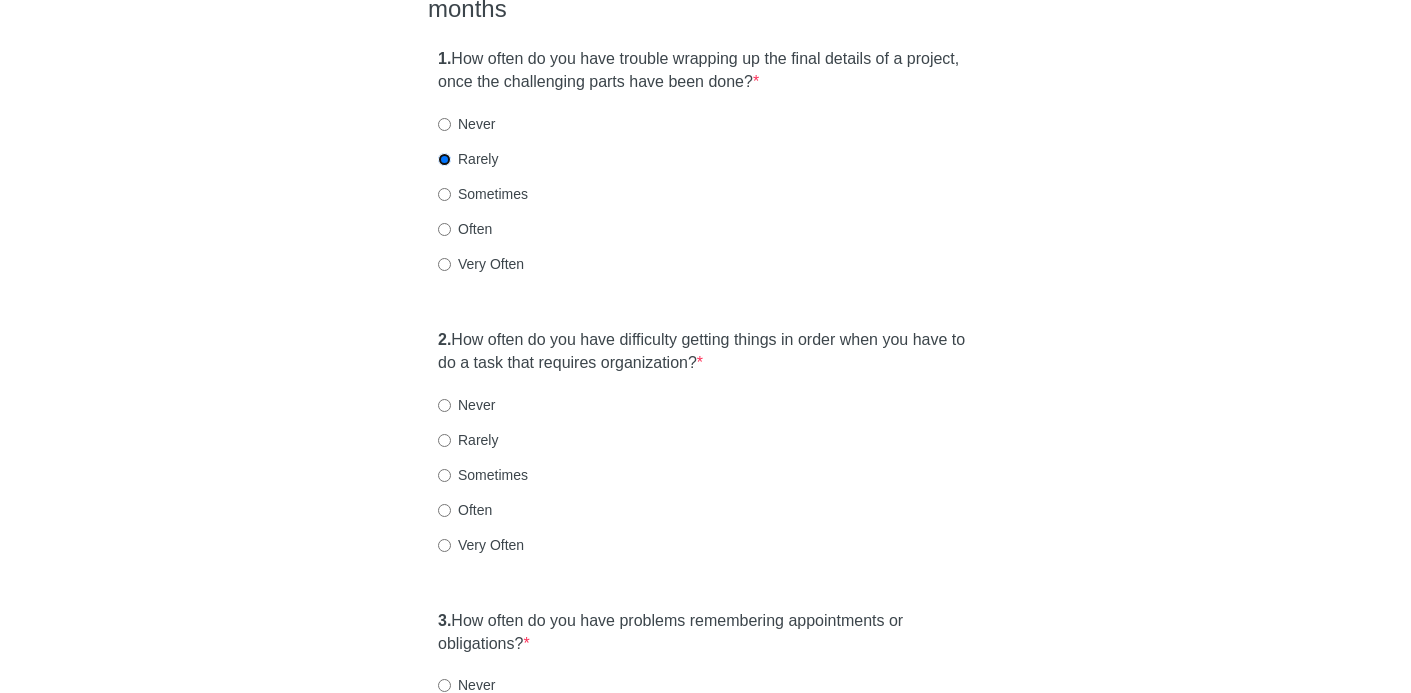 scroll, scrollTop: 354, scrollLeft: 0, axis: vertical 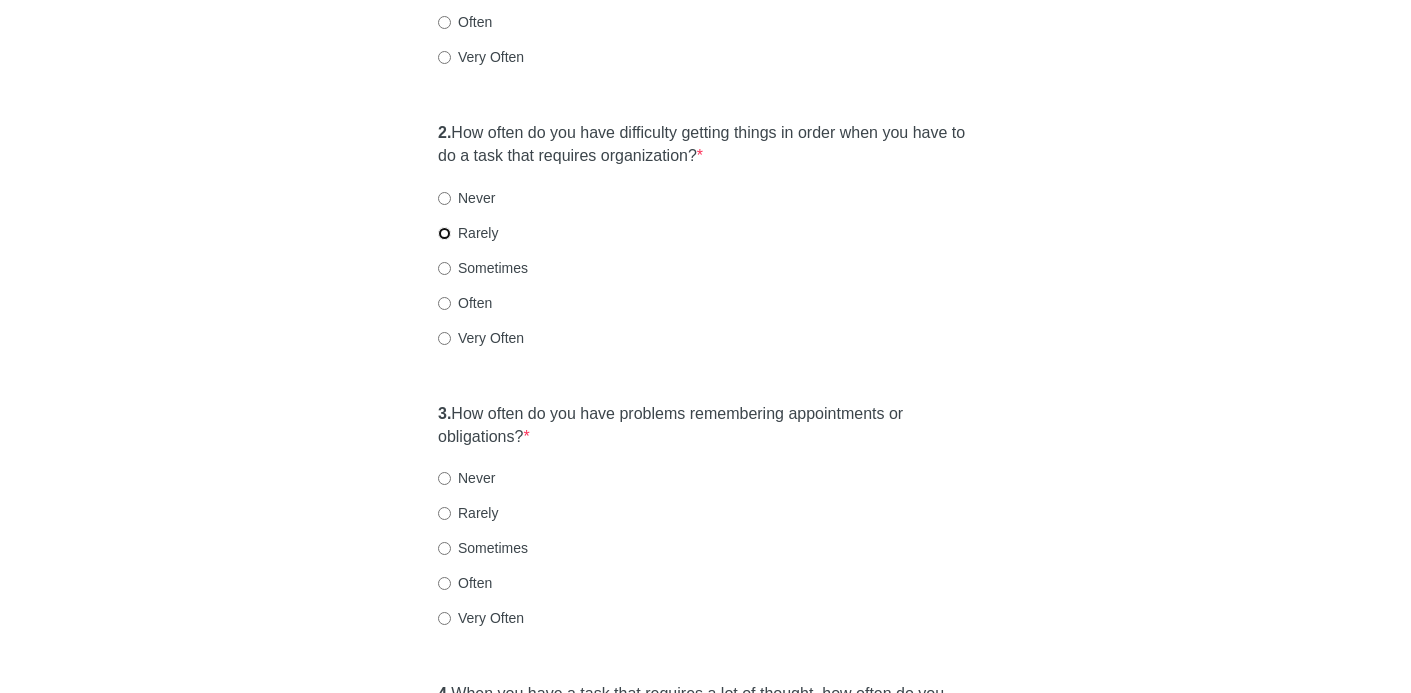 click on "Rarely" at bounding box center (444, 233) 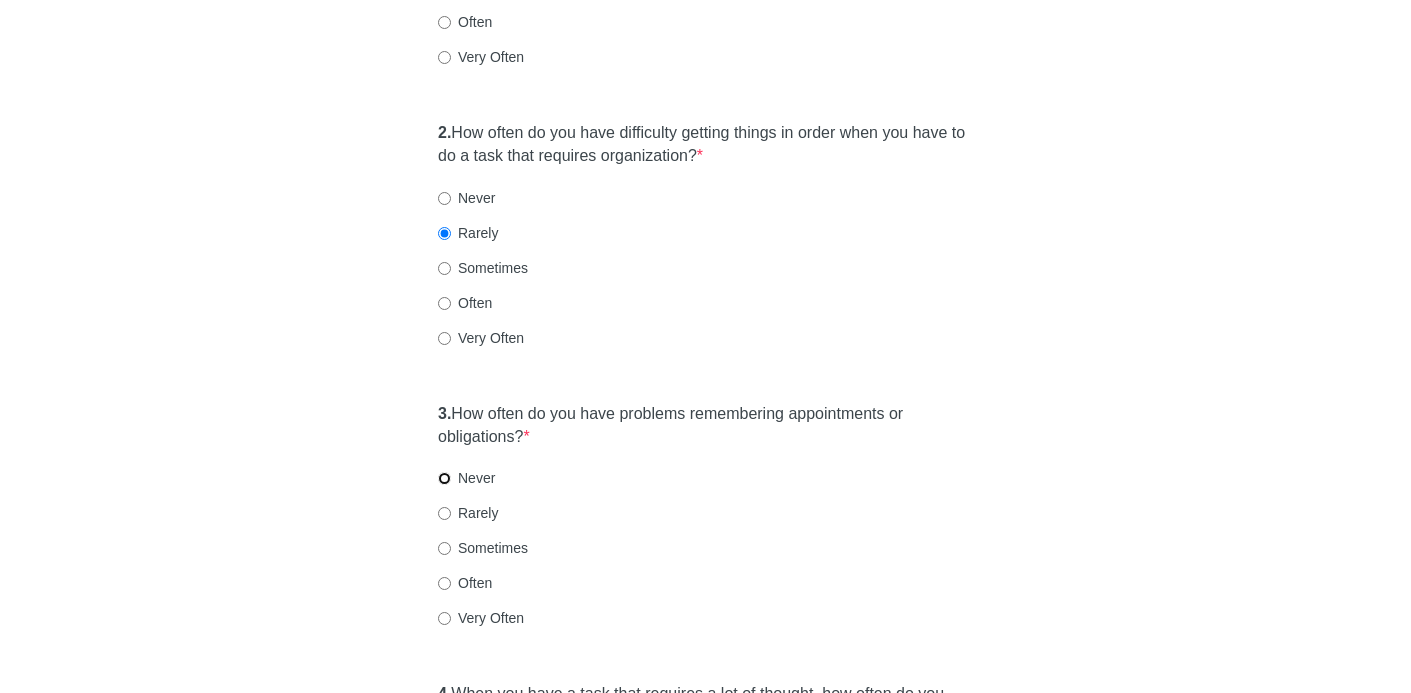 click on "Never" at bounding box center [444, 478] 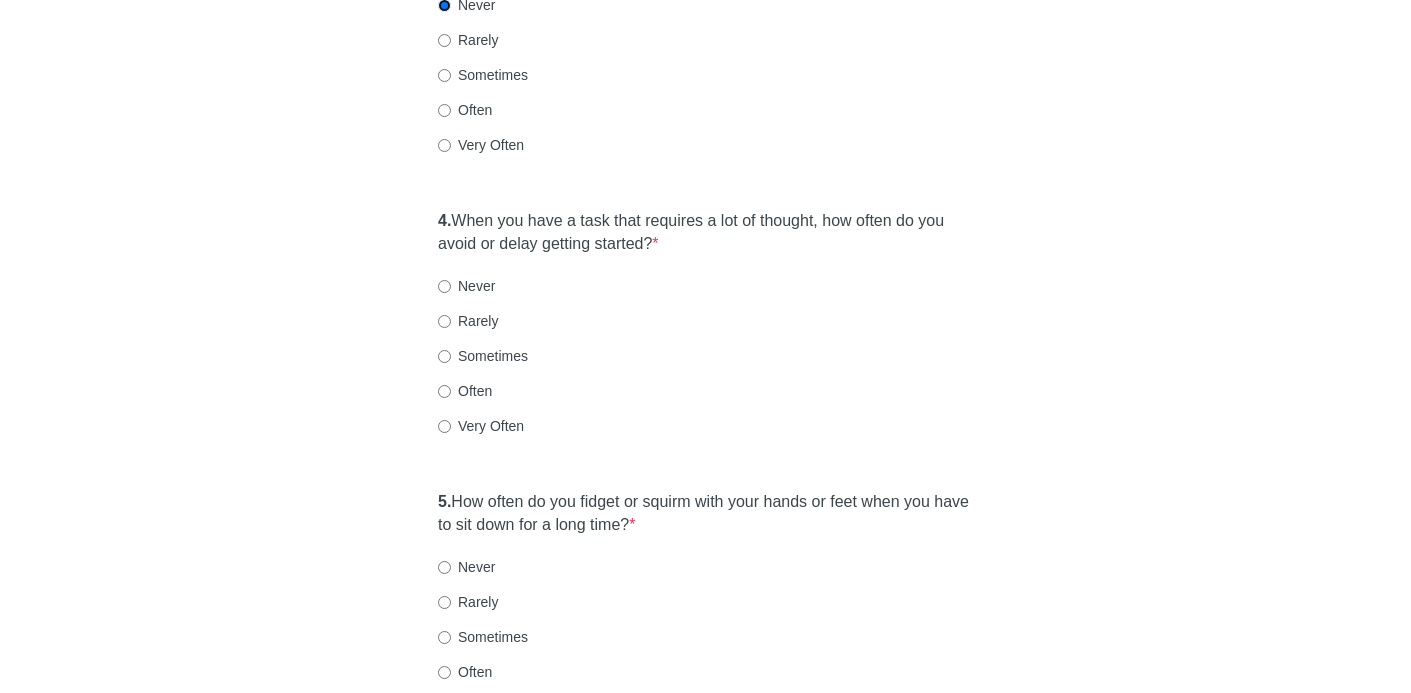 scroll, scrollTop: 960, scrollLeft: 0, axis: vertical 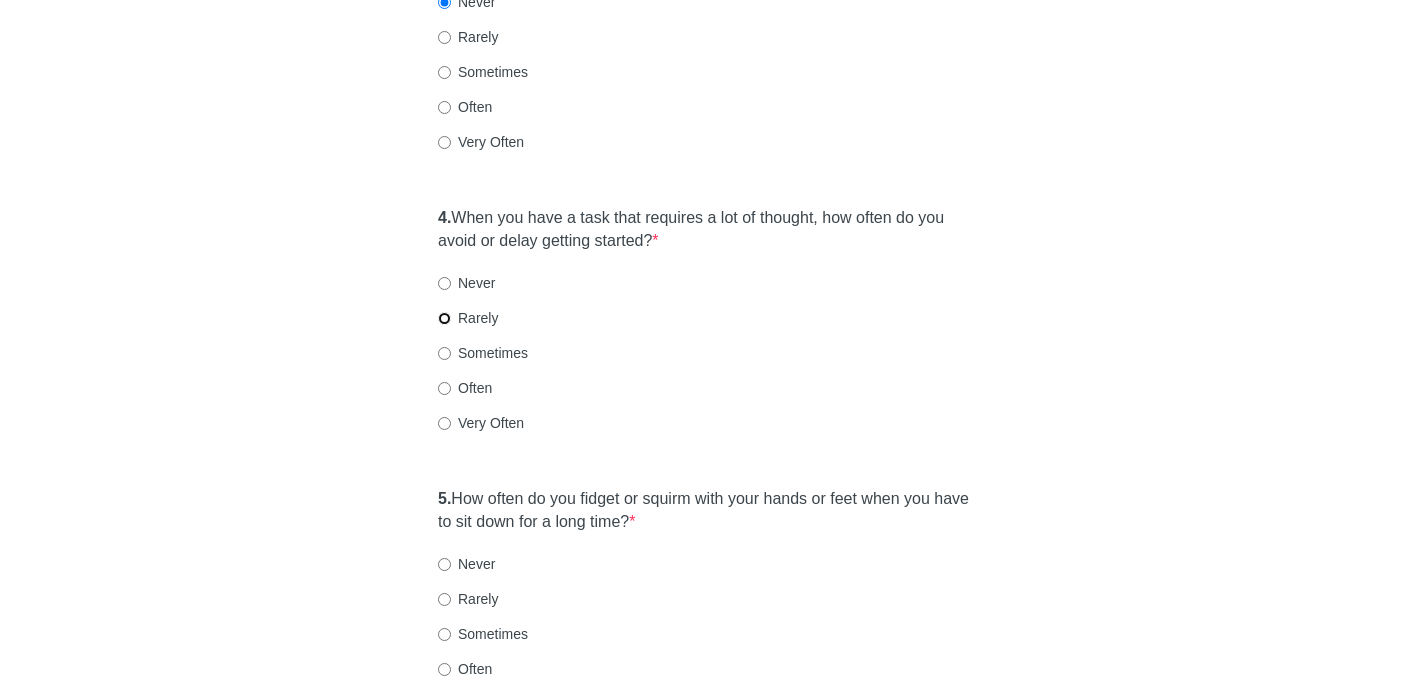 click on "Rarely" at bounding box center (444, 318) 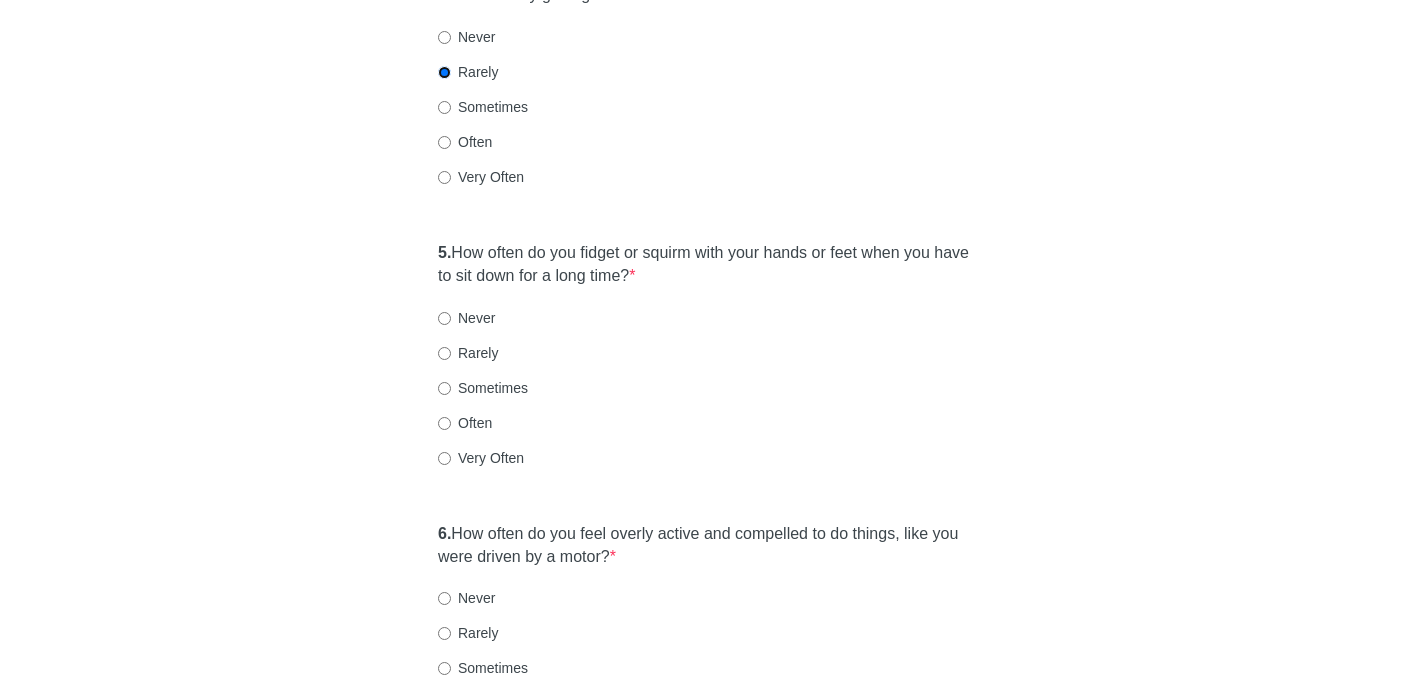 scroll, scrollTop: 1212, scrollLeft: 0, axis: vertical 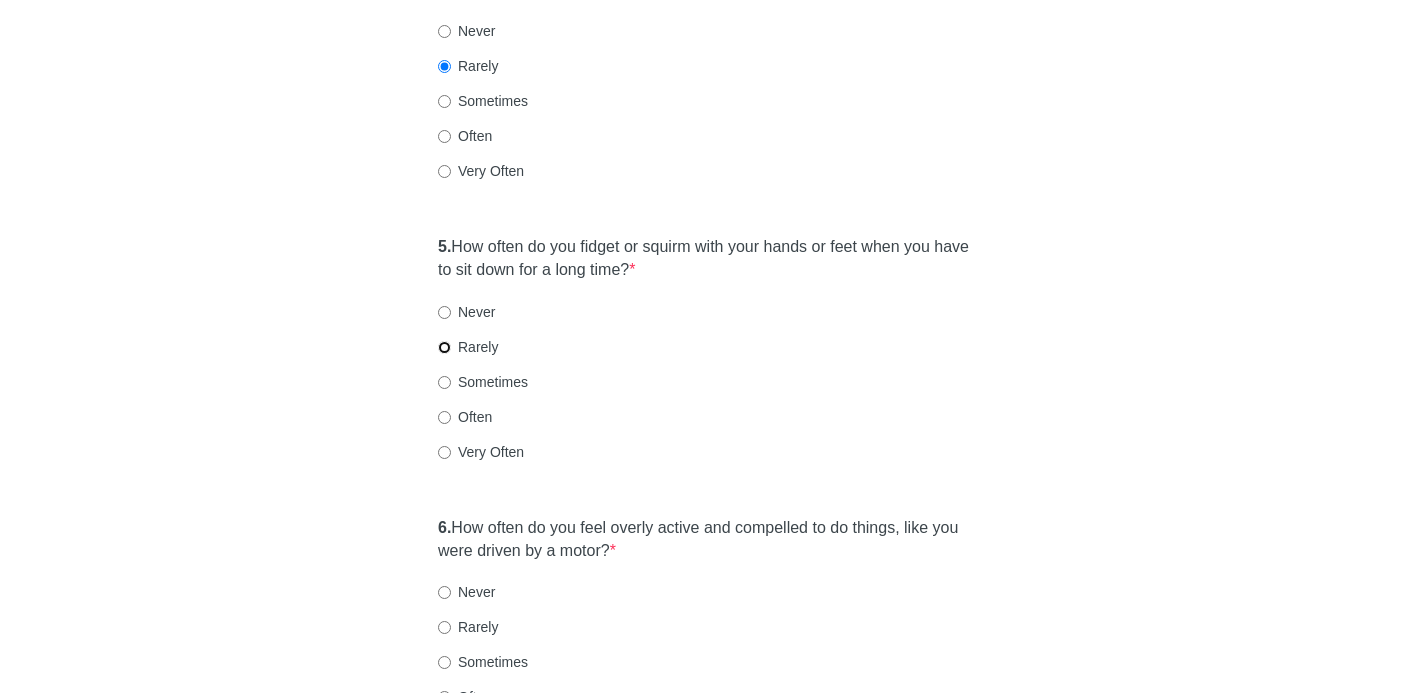 click on "Rarely" at bounding box center (444, 347) 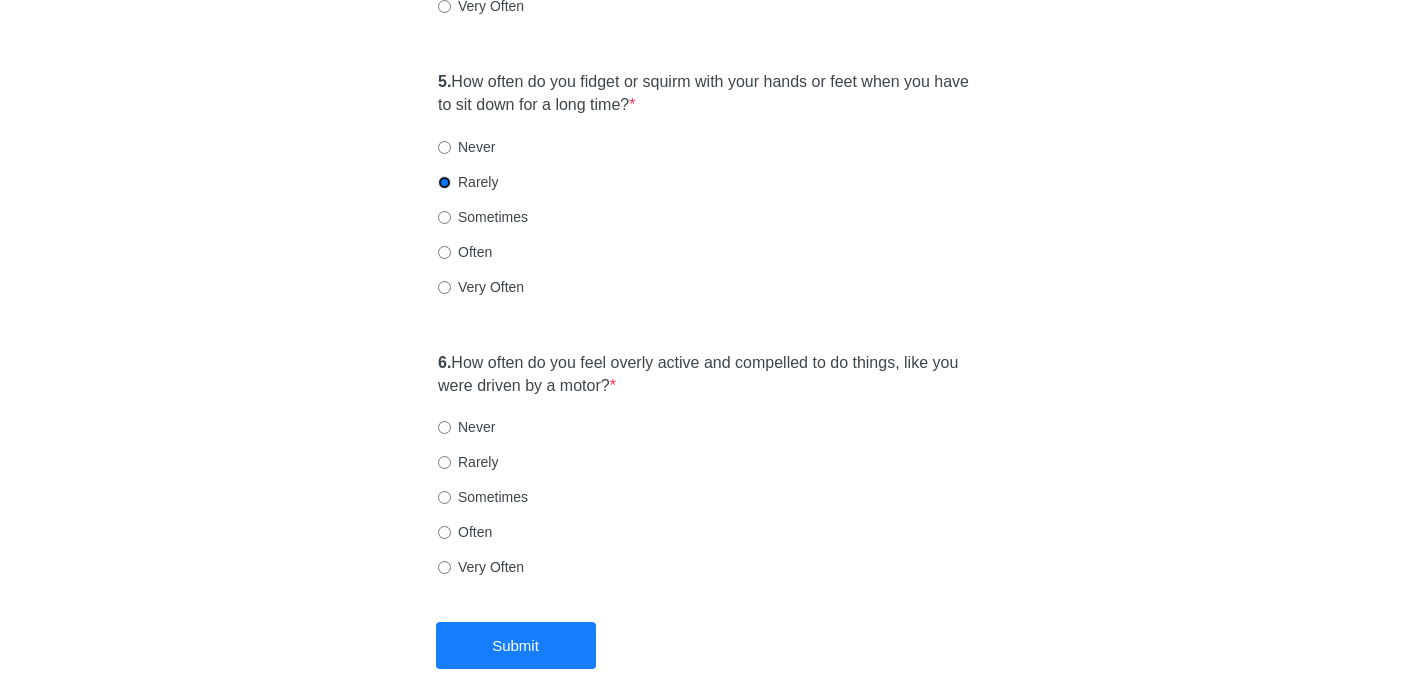 scroll, scrollTop: 1435, scrollLeft: 0, axis: vertical 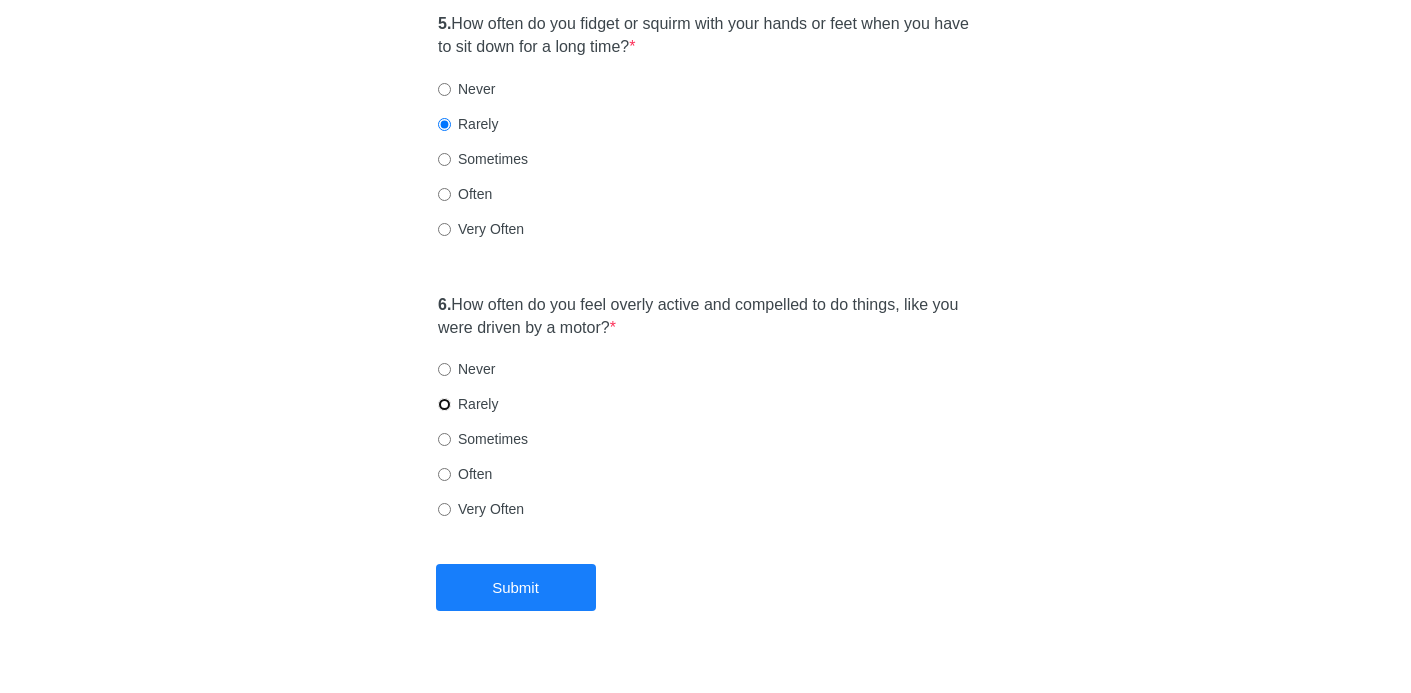 click on "Rarely" at bounding box center (444, 404) 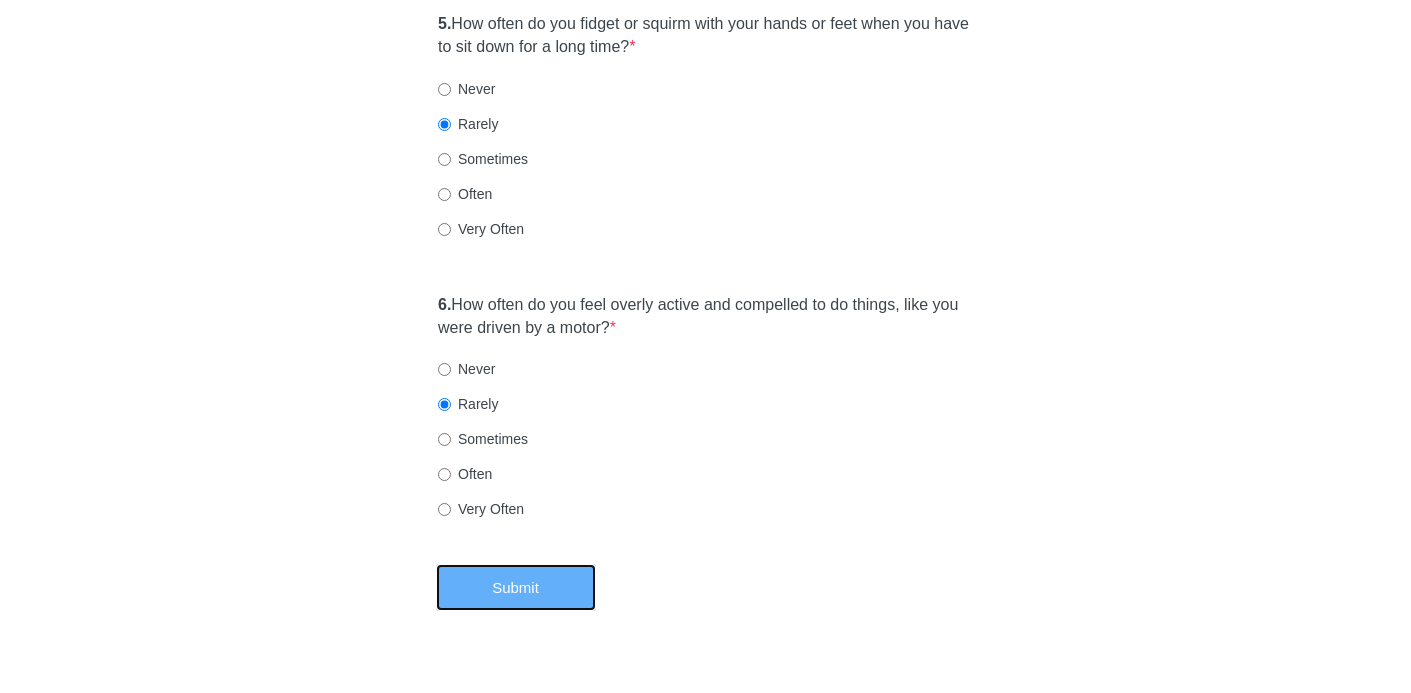click on "Submit" at bounding box center [516, 587] 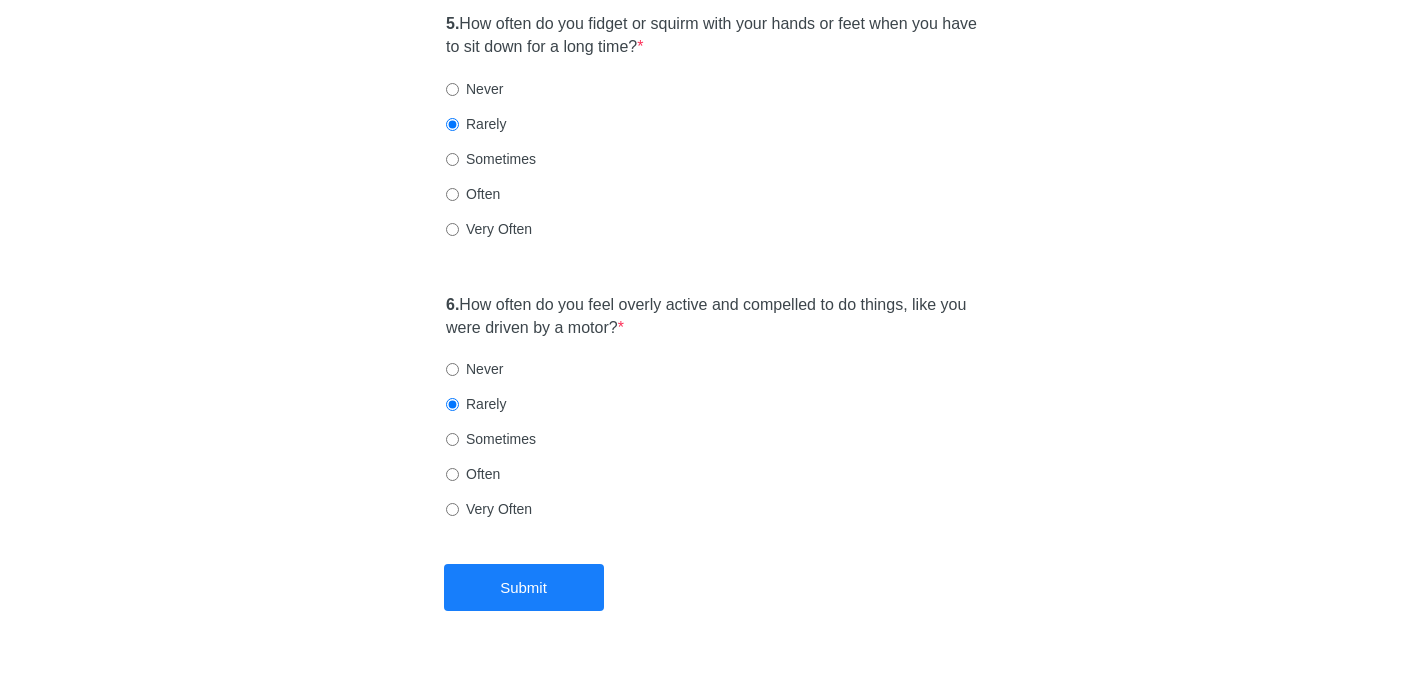 scroll, scrollTop: 0, scrollLeft: 0, axis: both 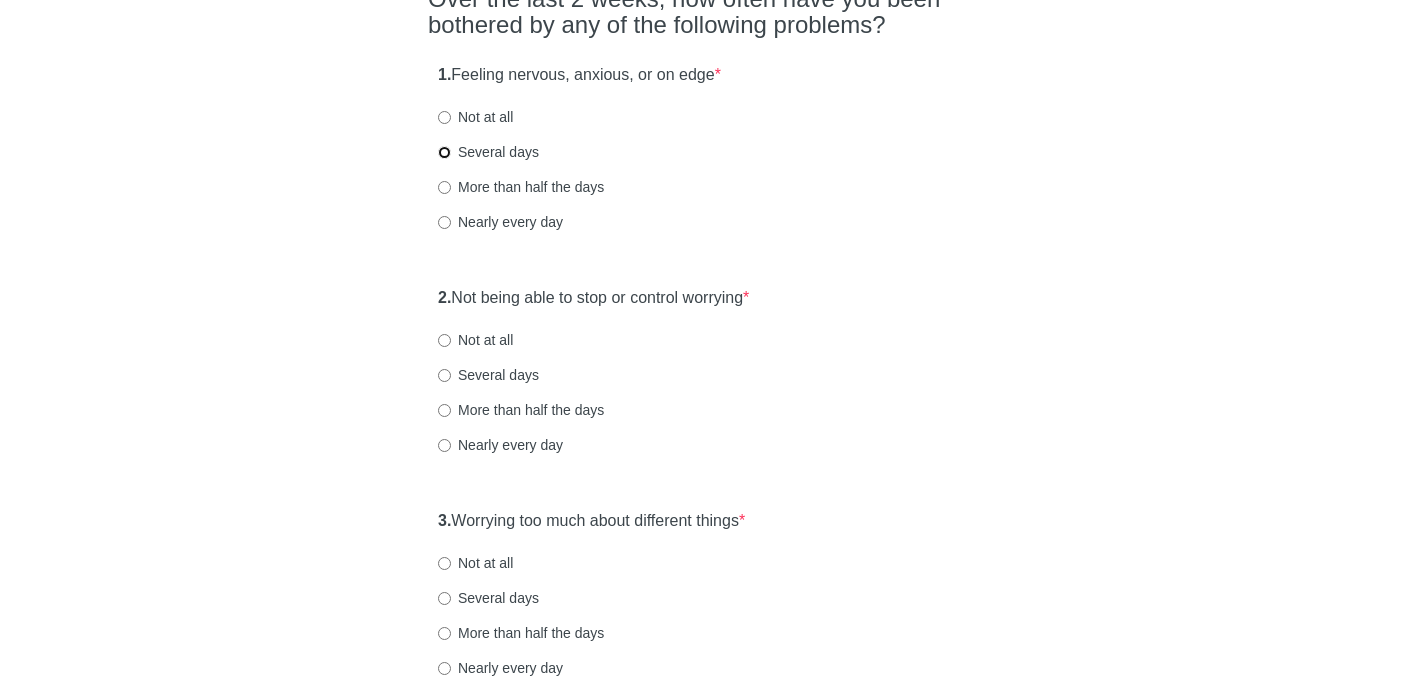 click on "Several days" at bounding box center (444, 152) 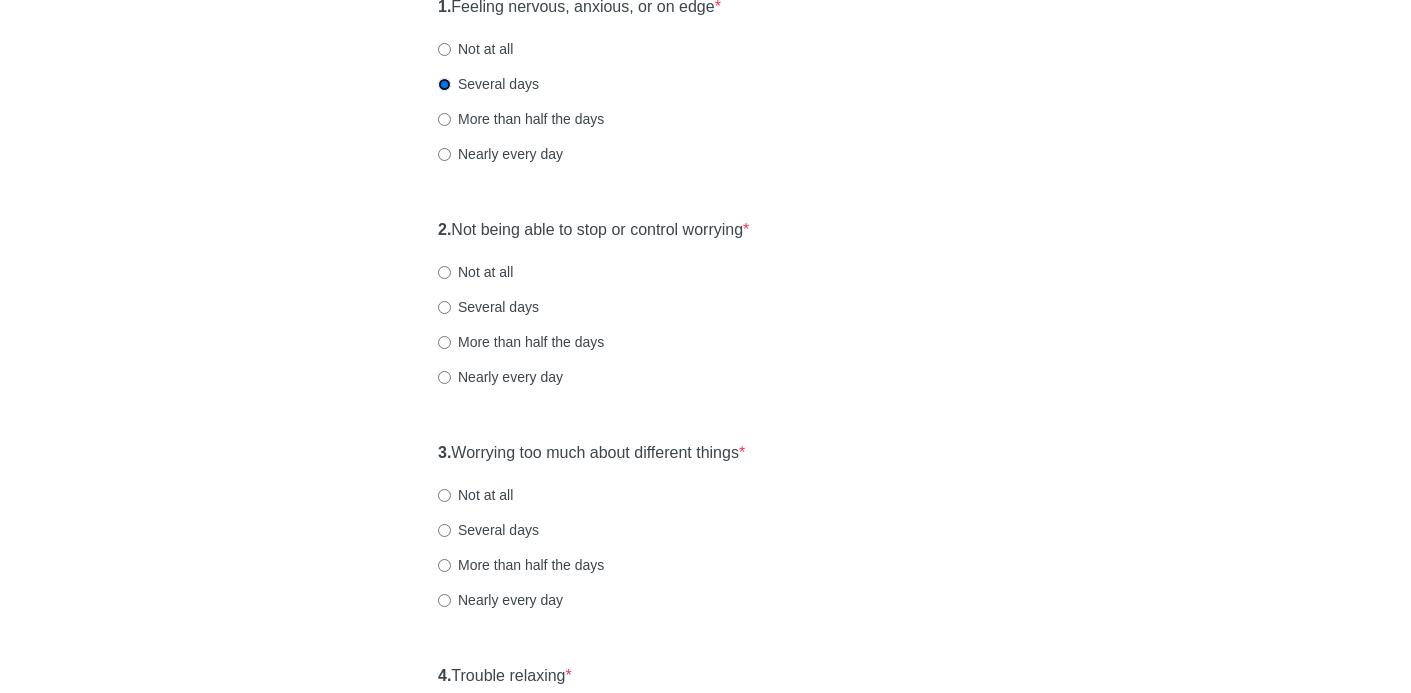 scroll, scrollTop: 269, scrollLeft: 0, axis: vertical 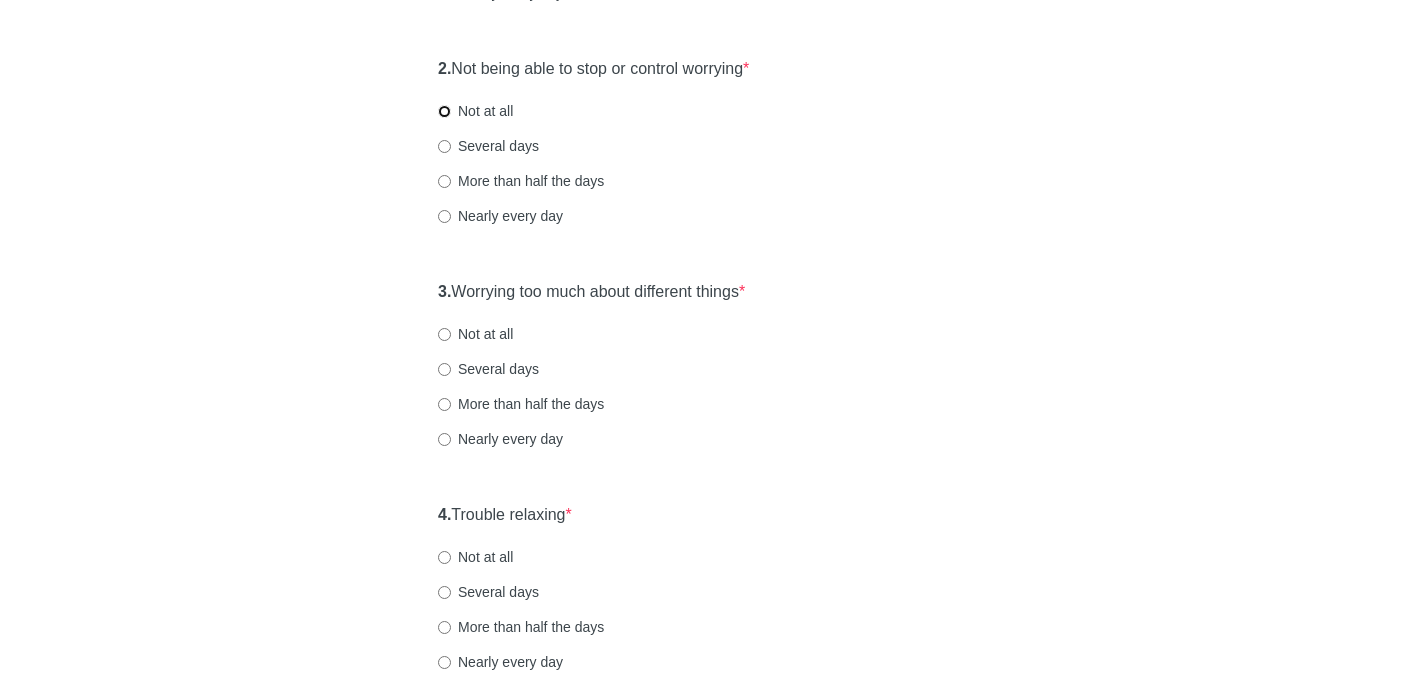 click on "Not at all" at bounding box center [444, 111] 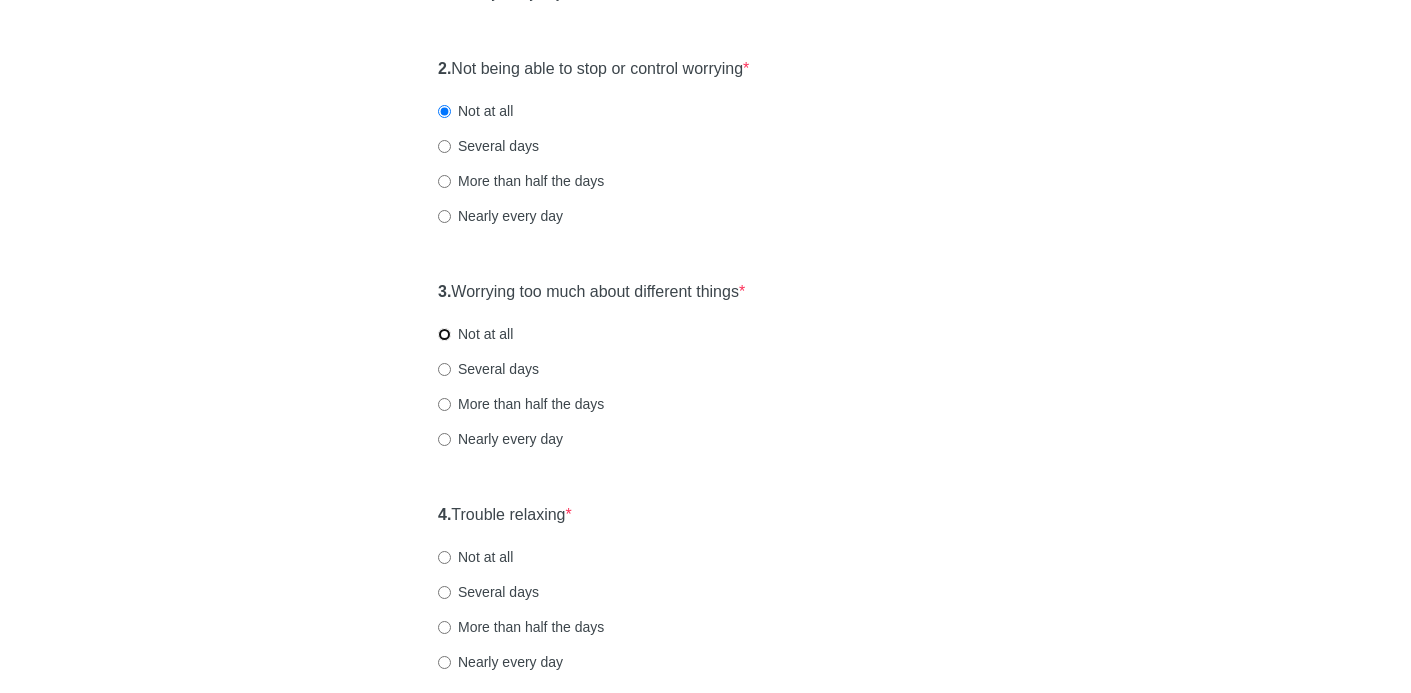 click on "Not at all" at bounding box center (444, 334) 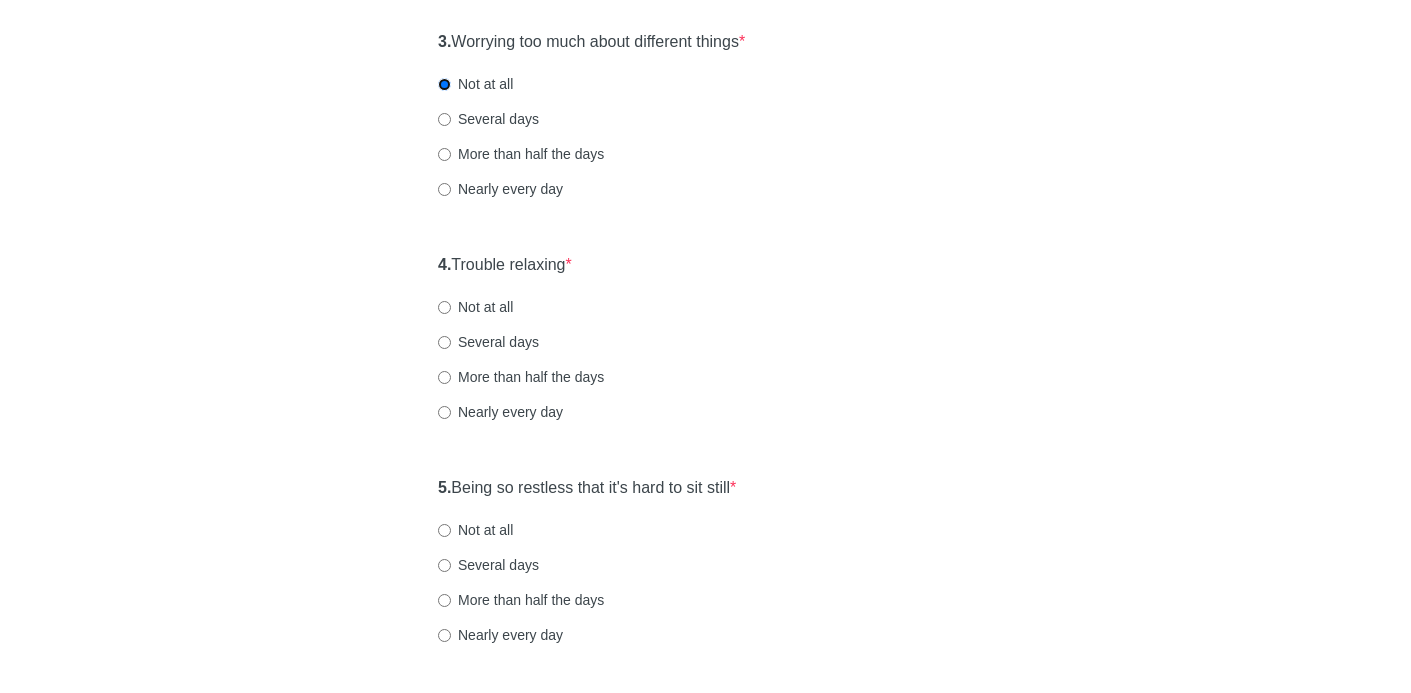scroll, scrollTop: 677, scrollLeft: 0, axis: vertical 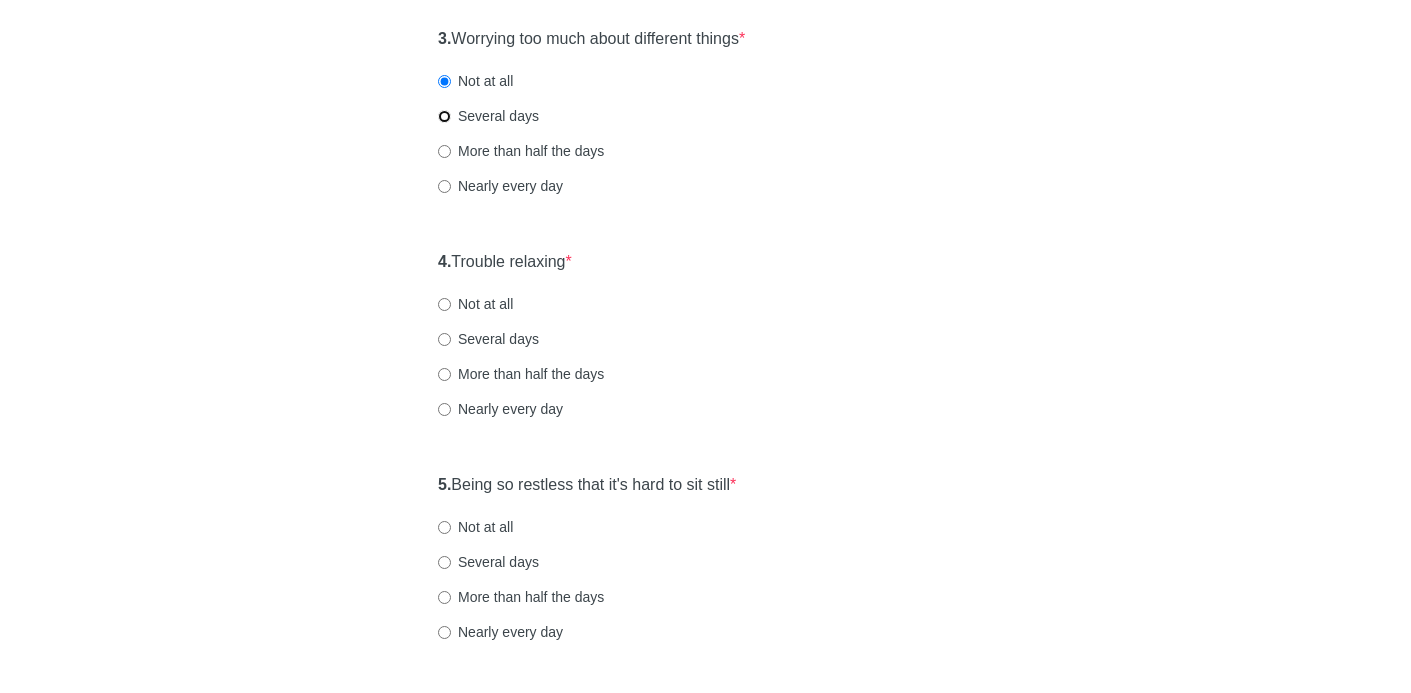 click on "Several days" at bounding box center [444, 116] 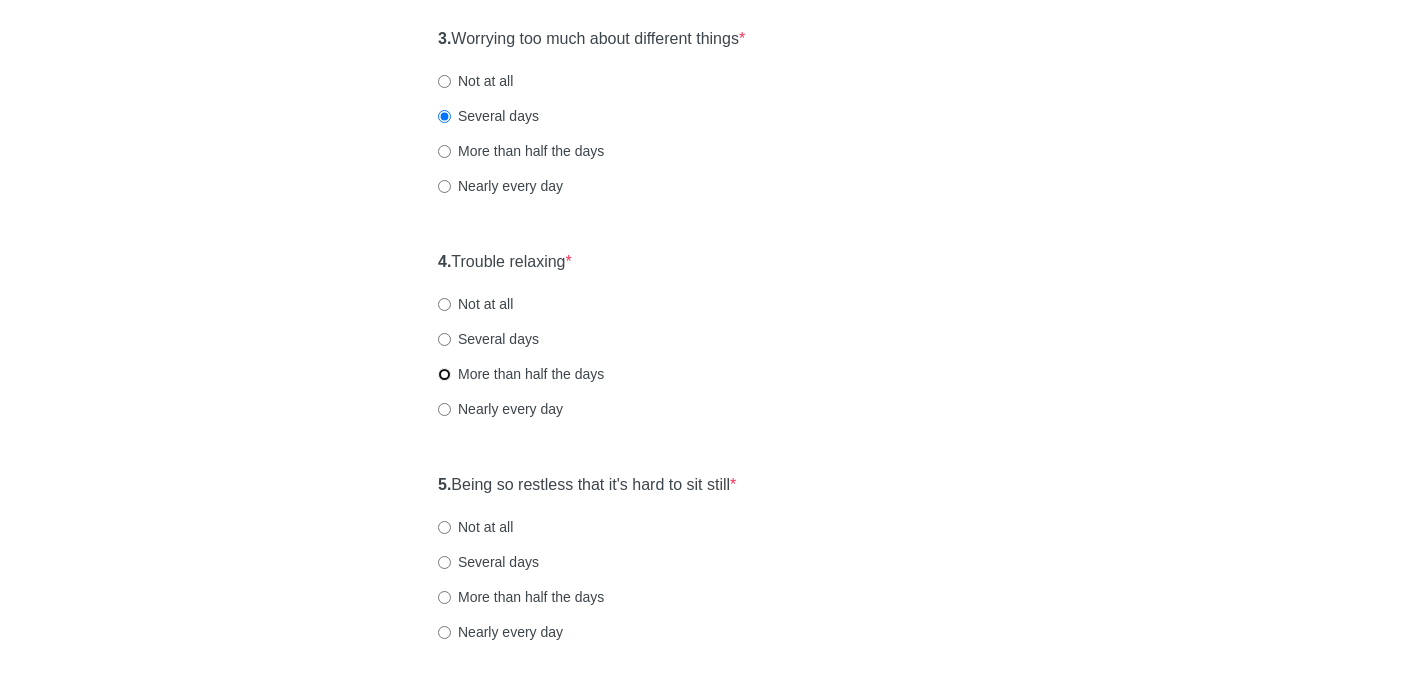 click on "More than half the days" at bounding box center (444, 374) 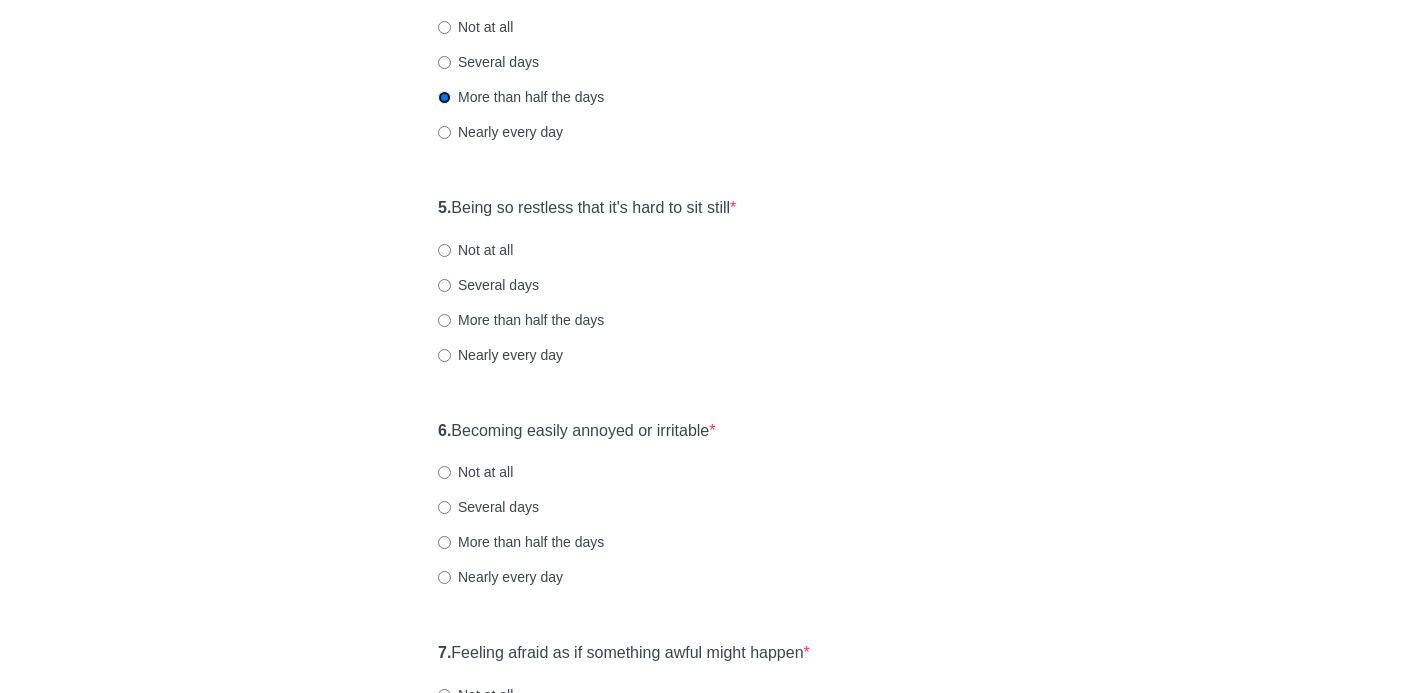 scroll, scrollTop: 977, scrollLeft: 0, axis: vertical 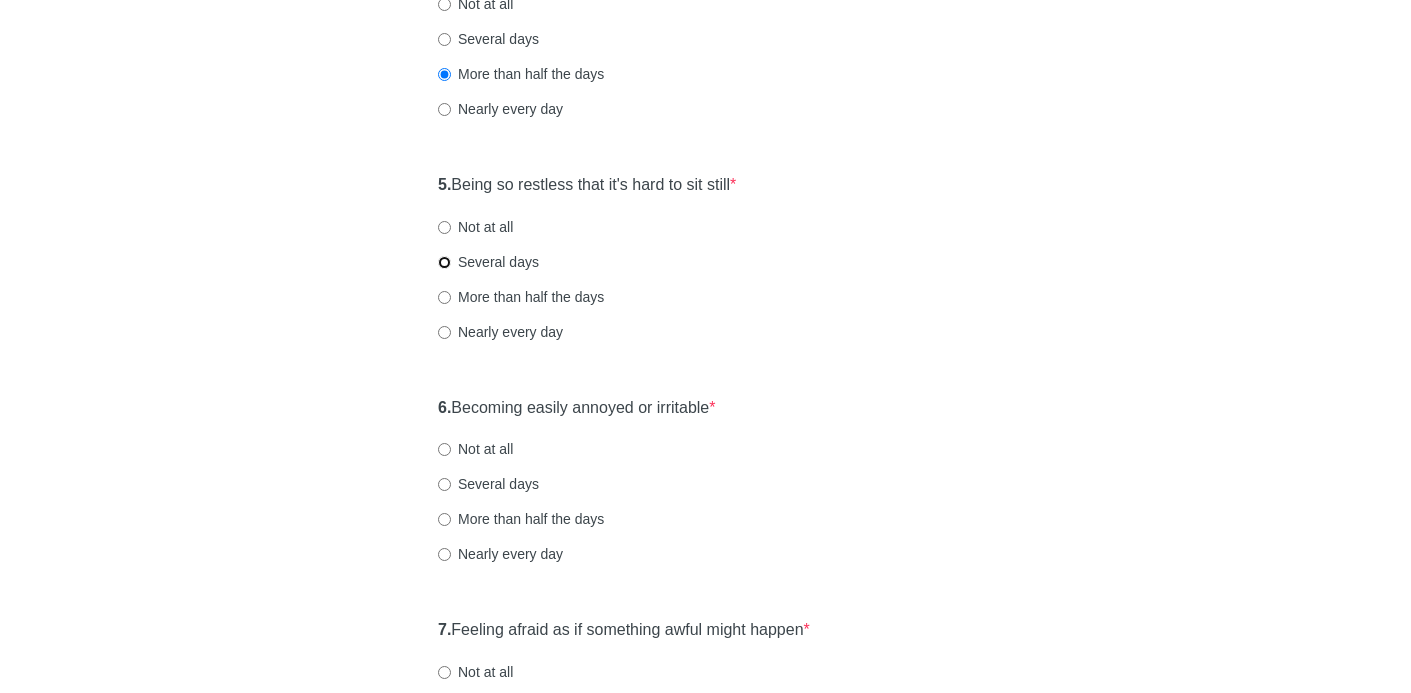 click on "Several days" at bounding box center [444, 262] 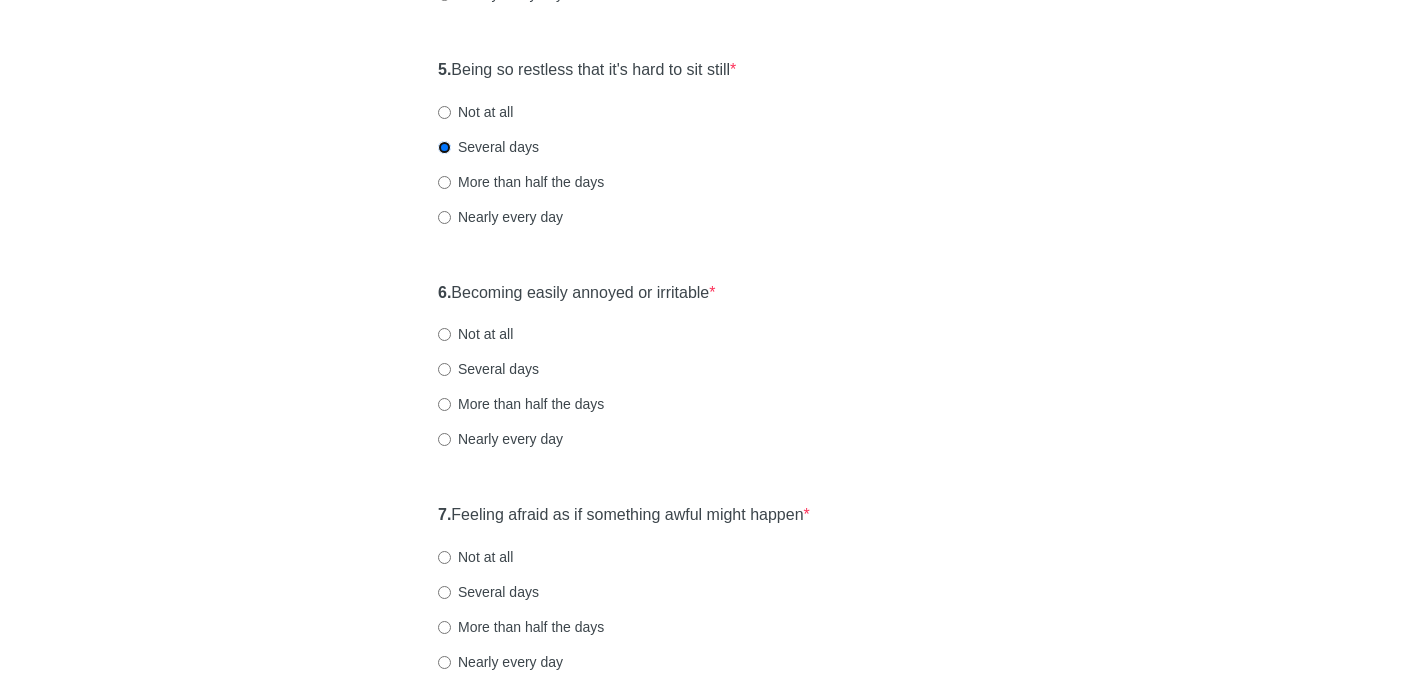 scroll, scrollTop: 1115, scrollLeft: 0, axis: vertical 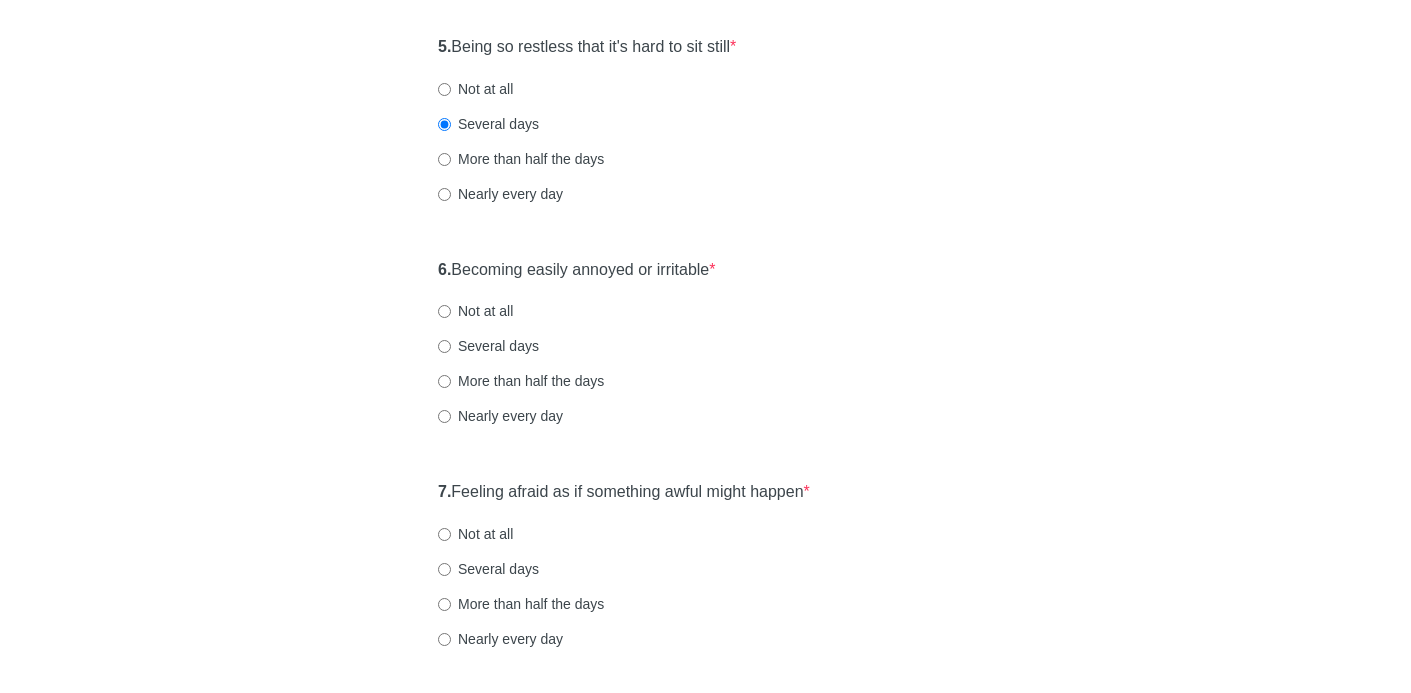 click on "Several days" at bounding box center (488, 346) 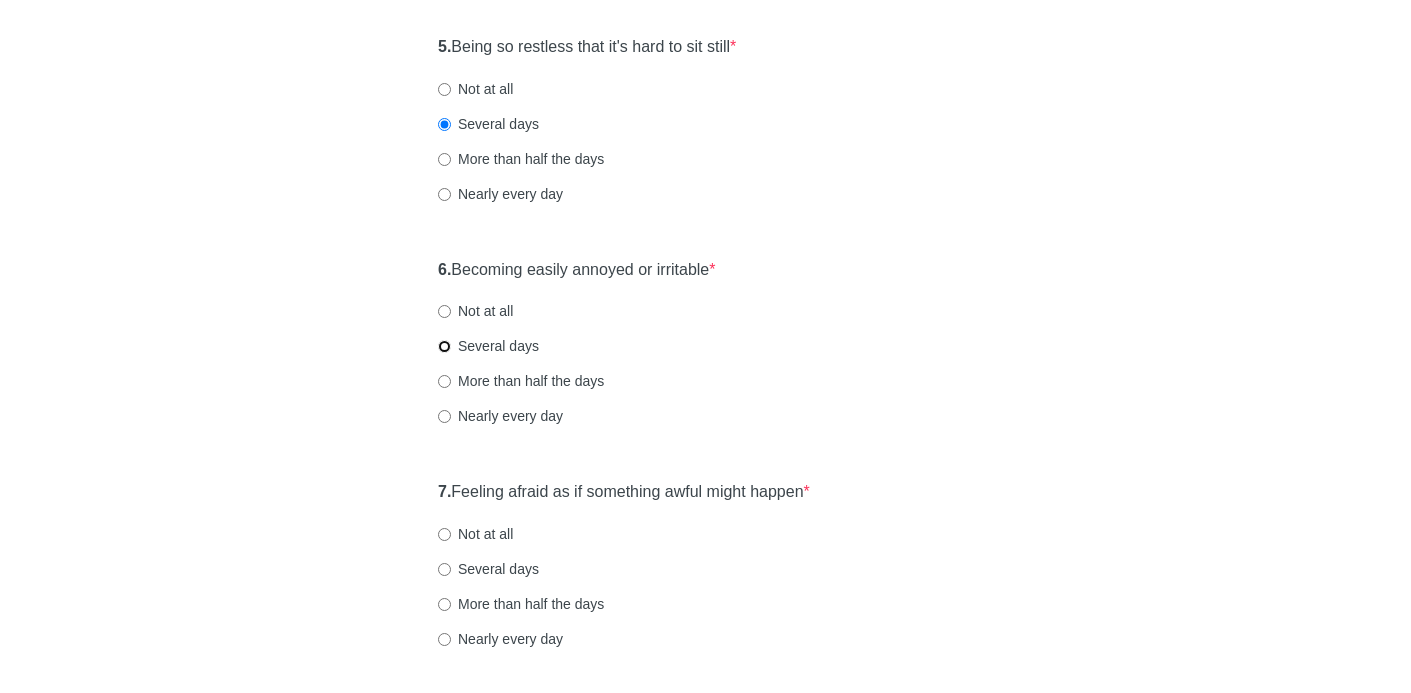 click on "Several days" at bounding box center (444, 346) 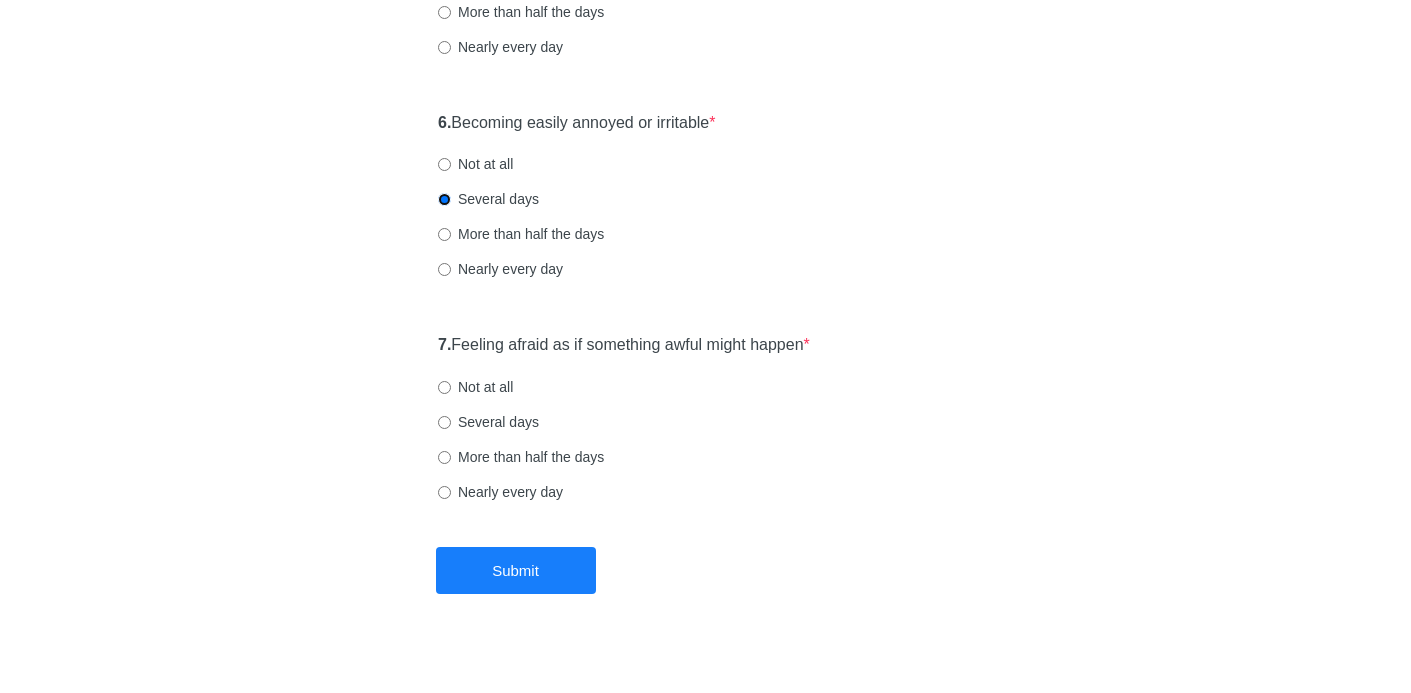 scroll, scrollTop: 1284, scrollLeft: 0, axis: vertical 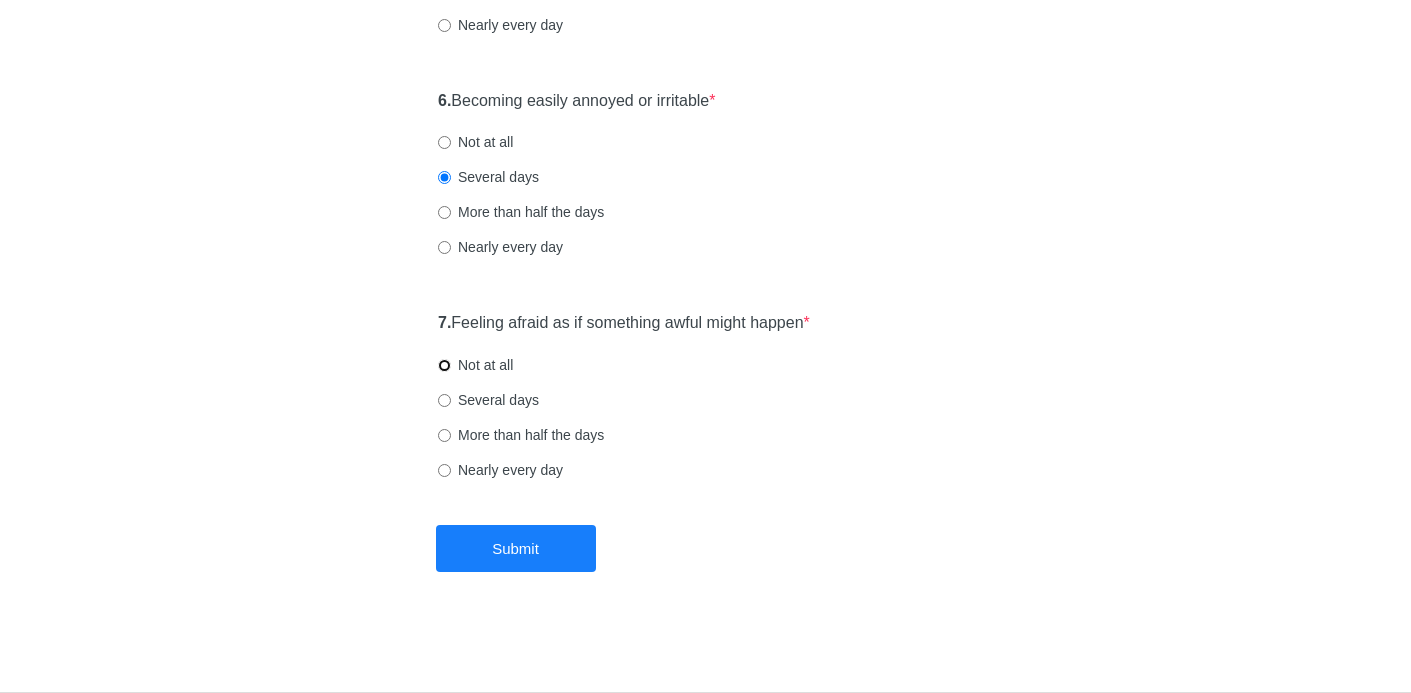 click on "Not at all" at bounding box center [444, 365] 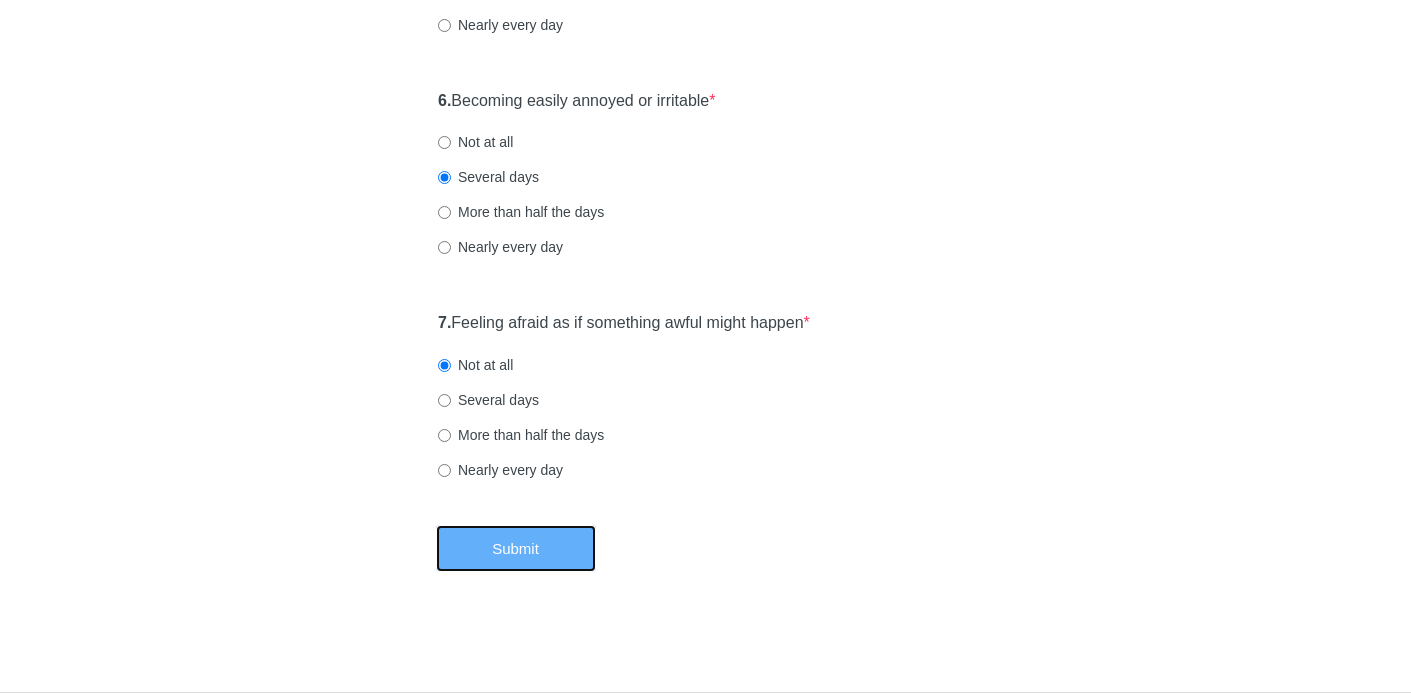 click on "Submit" at bounding box center (516, 548) 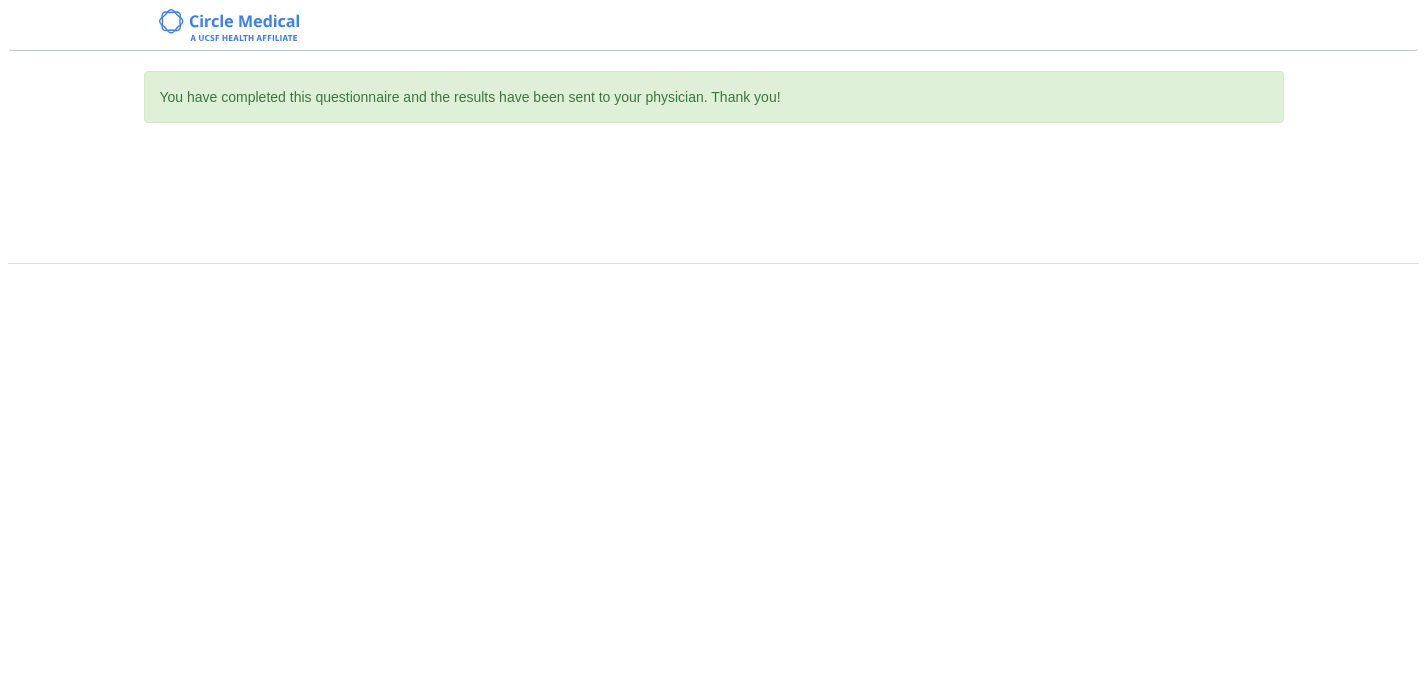 scroll, scrollTop: 0, scrollLeft: 0, axis: both 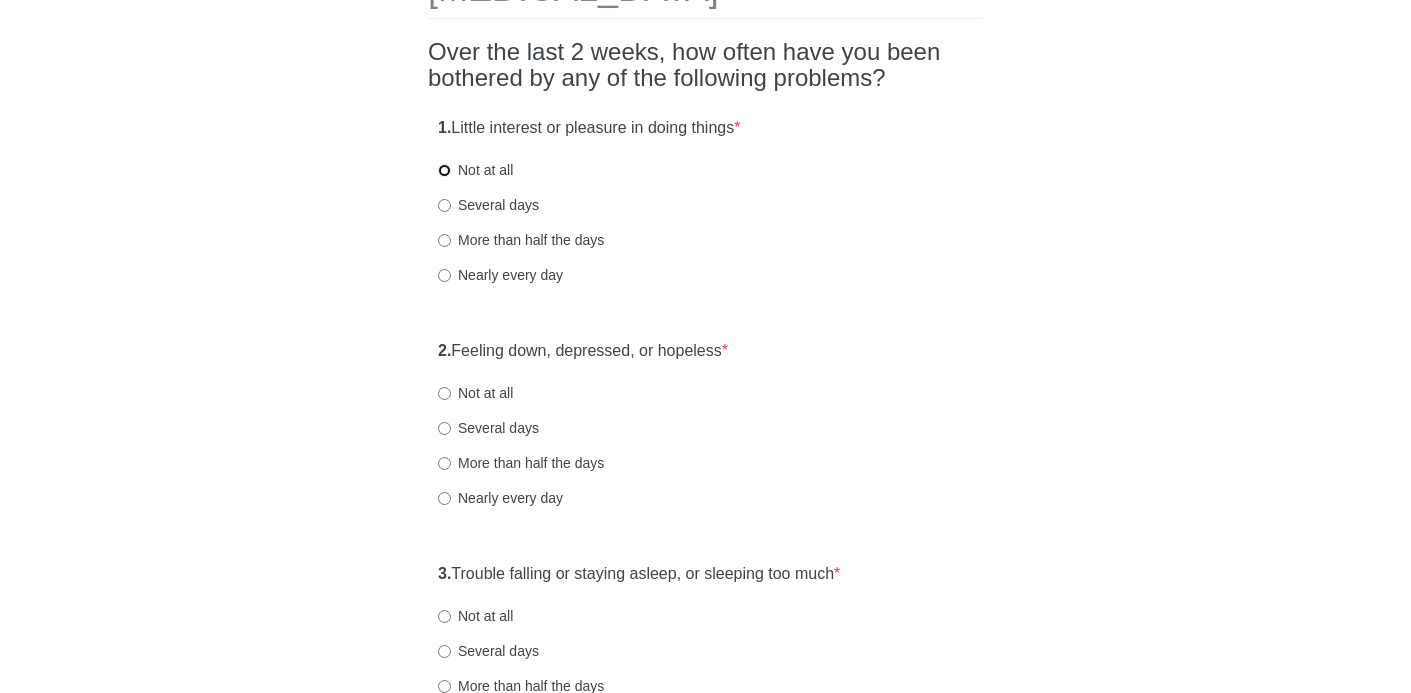 click on "Not at all" at bounding box center (444, 170) 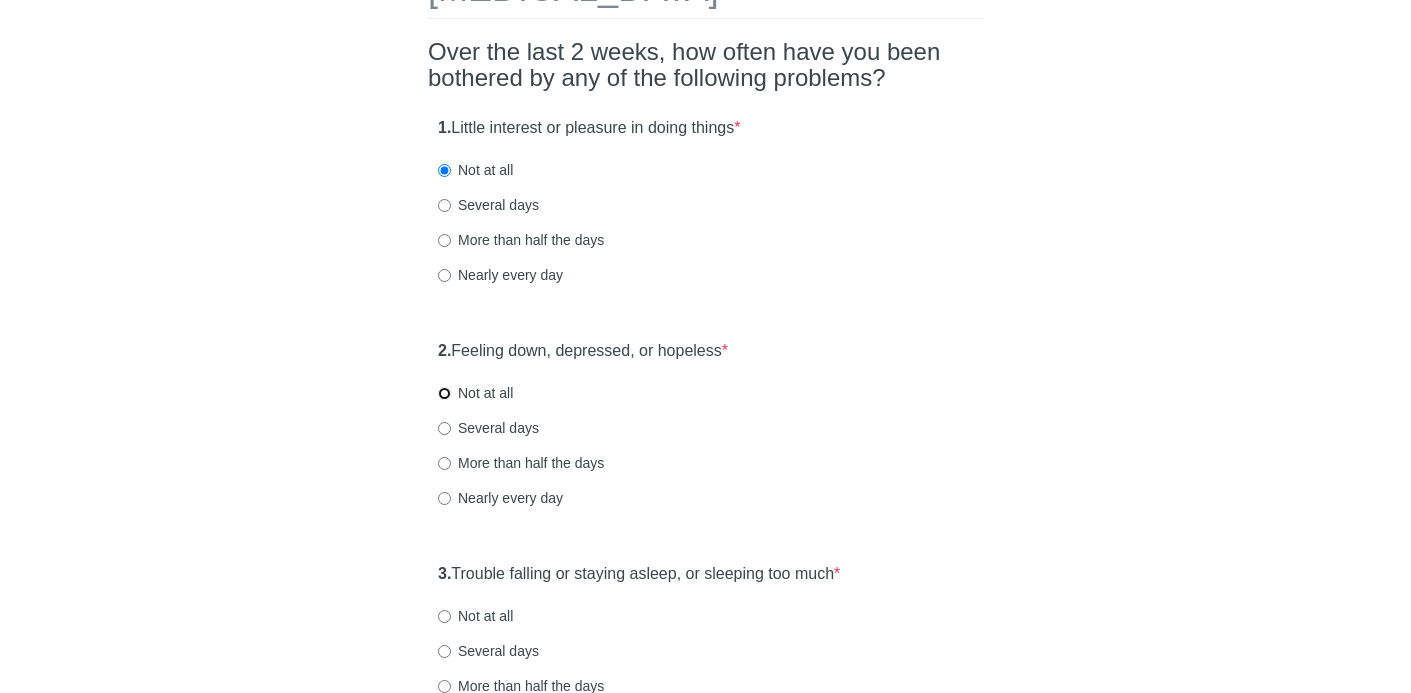 click on "Not at all" at bounding box center (444, 393) 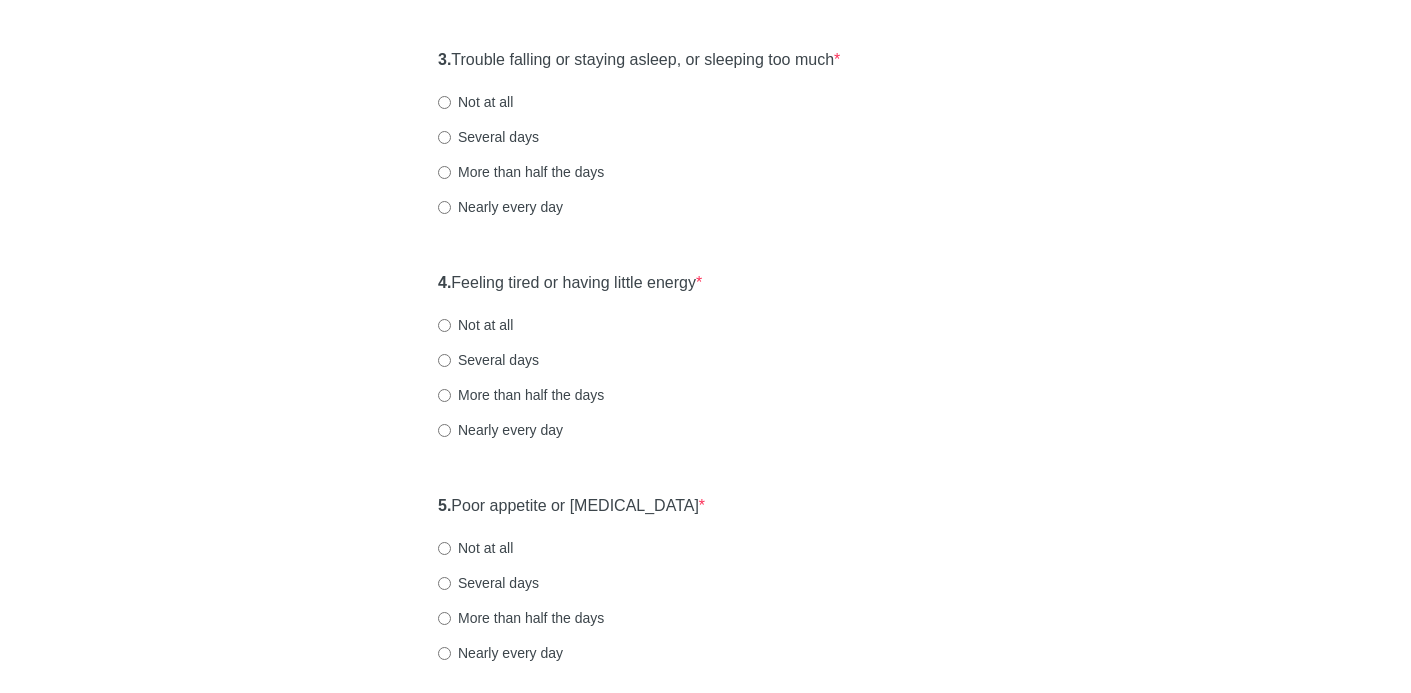 scroll, scrollTop: 667, scrollLeft: 0, axis: vertical 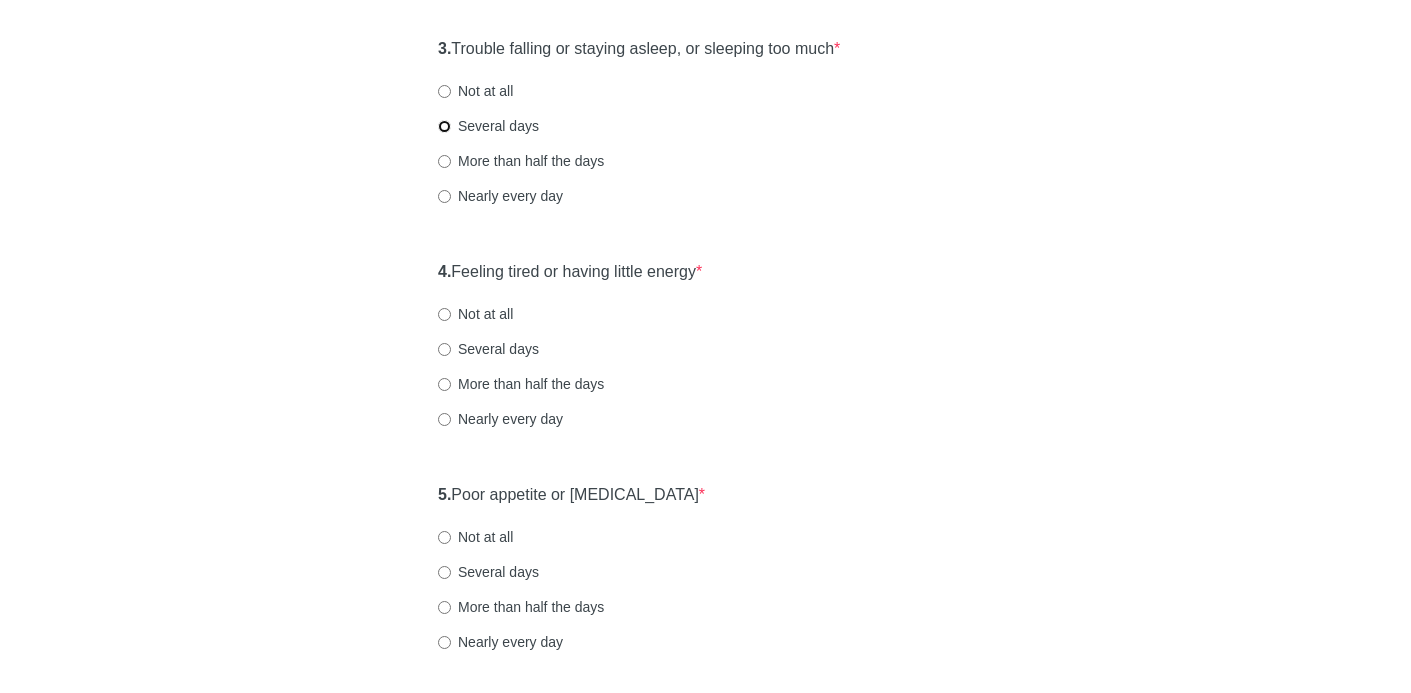 click on "Several days" at bounding box center (444, 126) 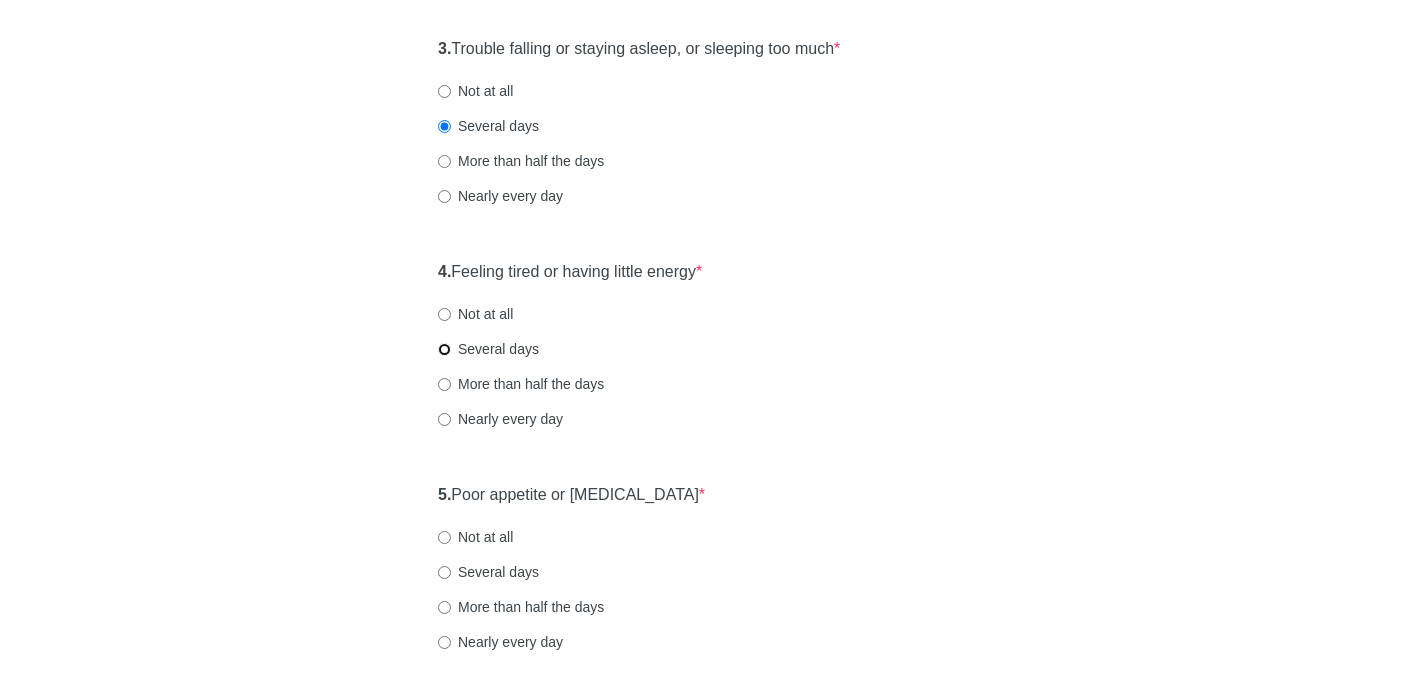 click on "Several days" at bounding box center [444, 349] 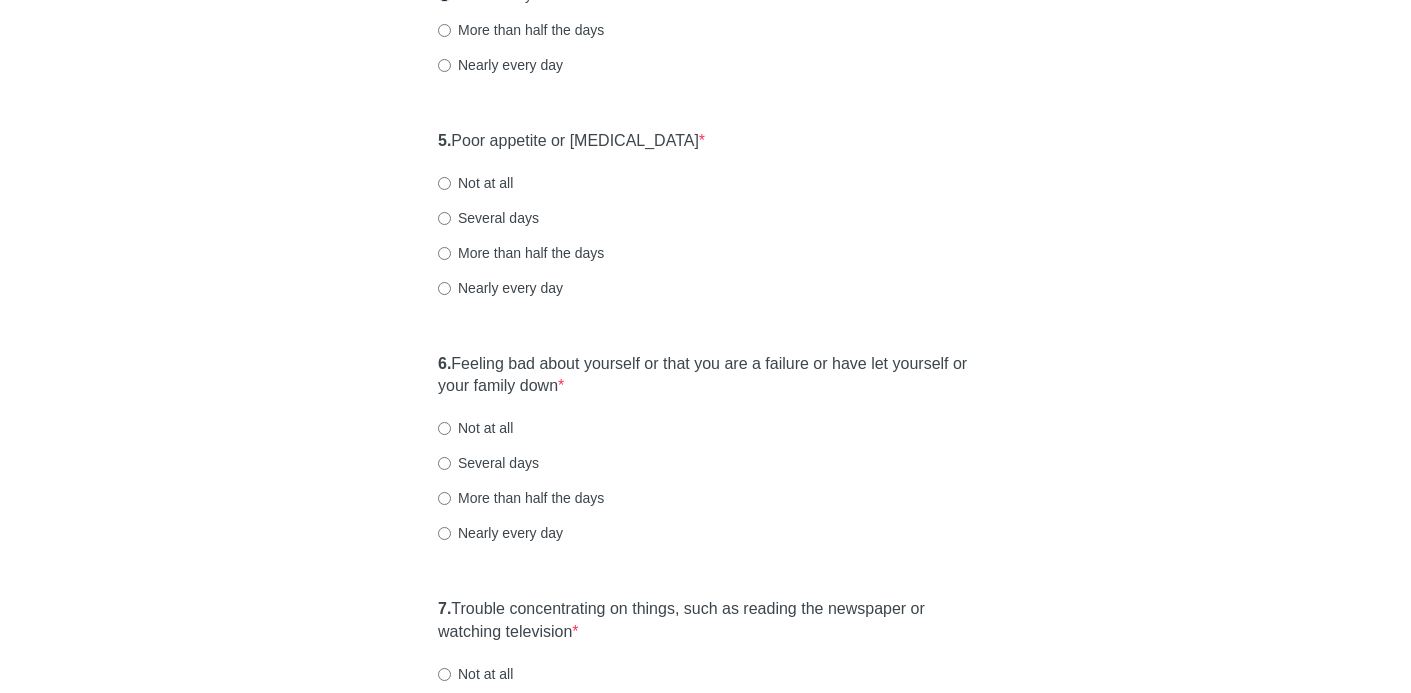 scroll, scrollTop: 1039, scrollLeft: 0, axis: vertical 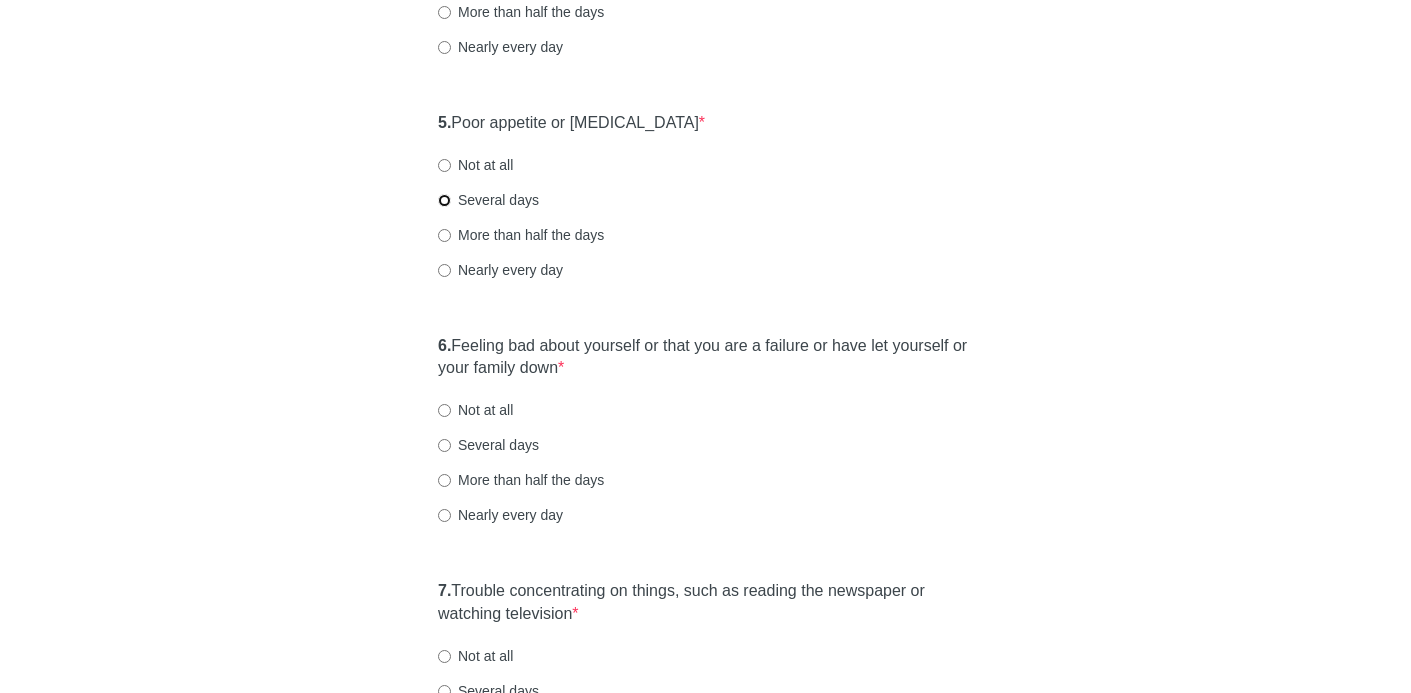 click on "Several days" at bounding box center (444, 200) 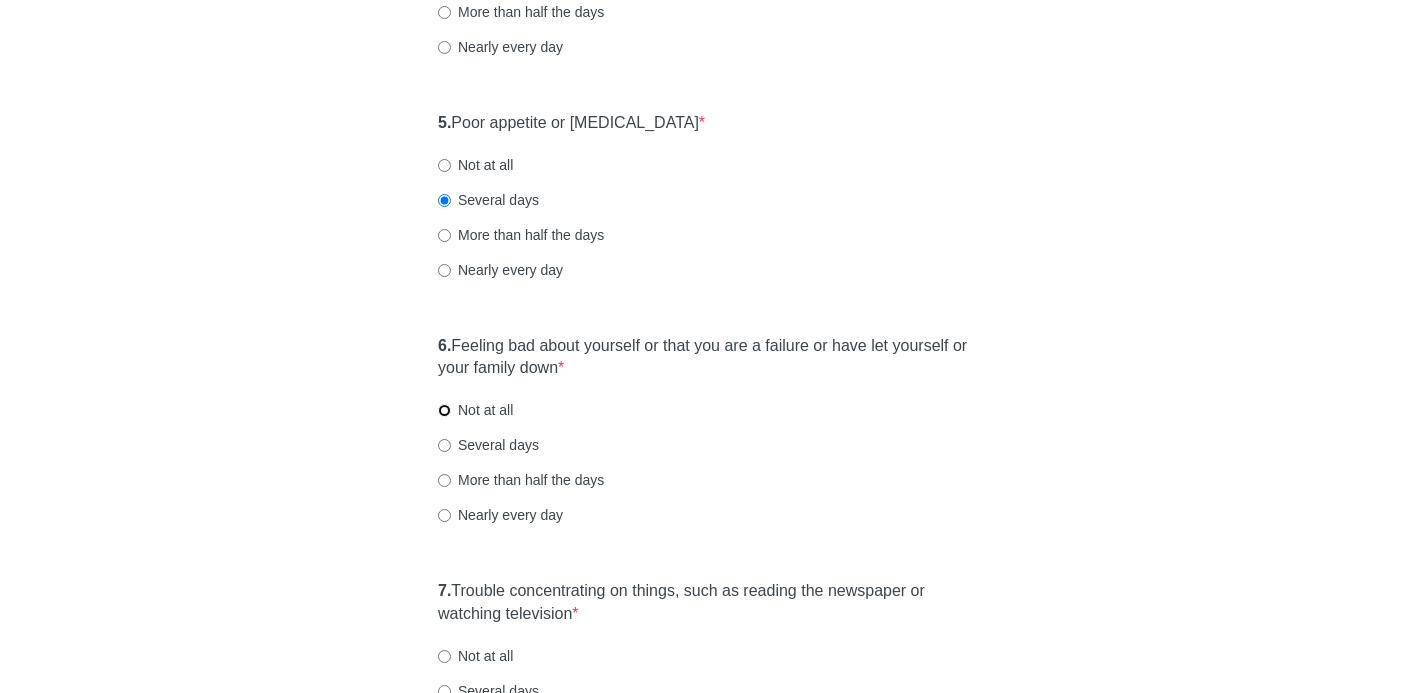 click on "Not at all" at bounding box center (444, 410) 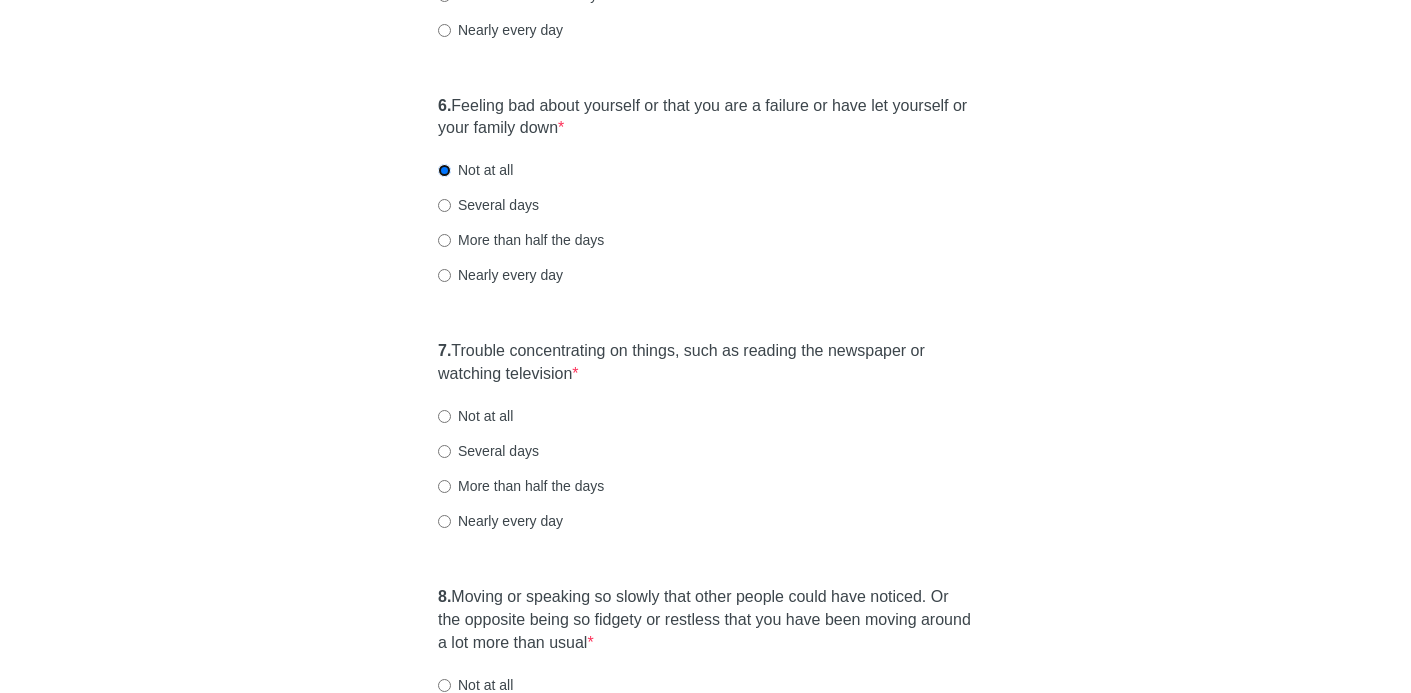 scroll, scrollTop: 1286, scrollLeft: 0, axis: vertical 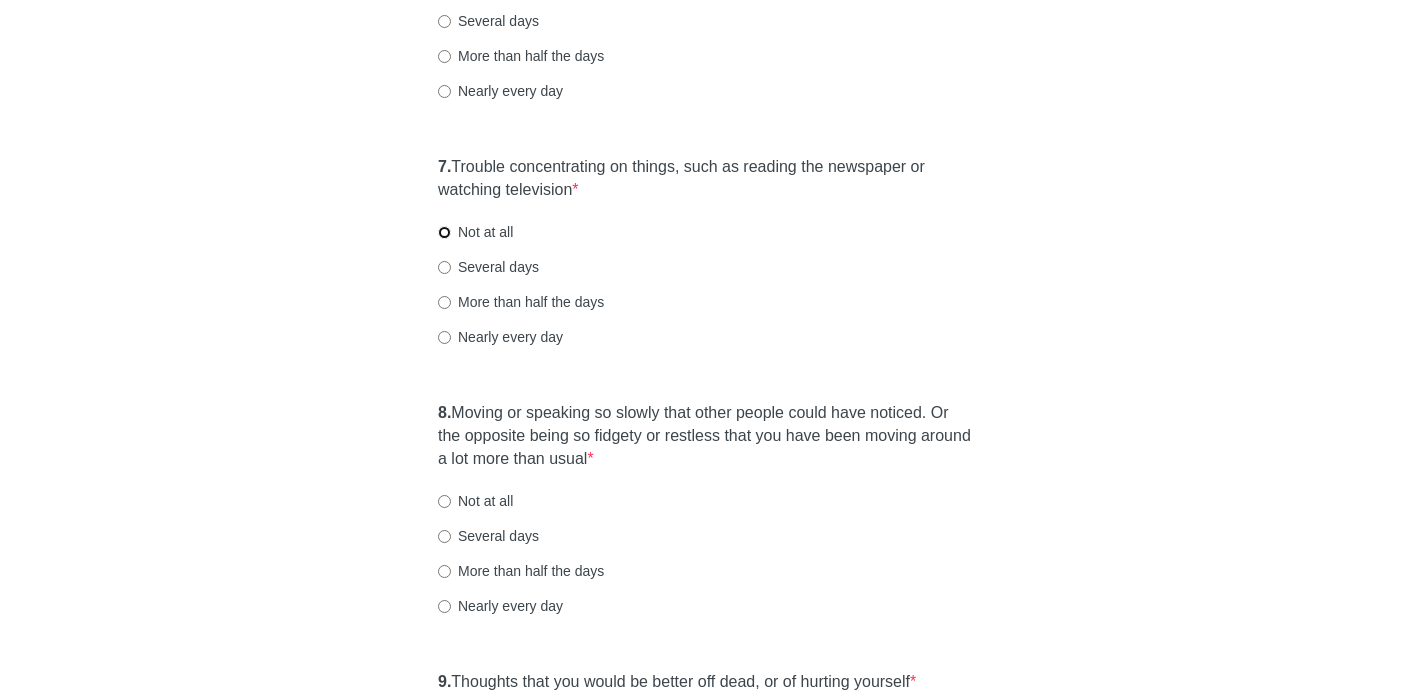click on "Not at all" at bounding box center [444, 232] 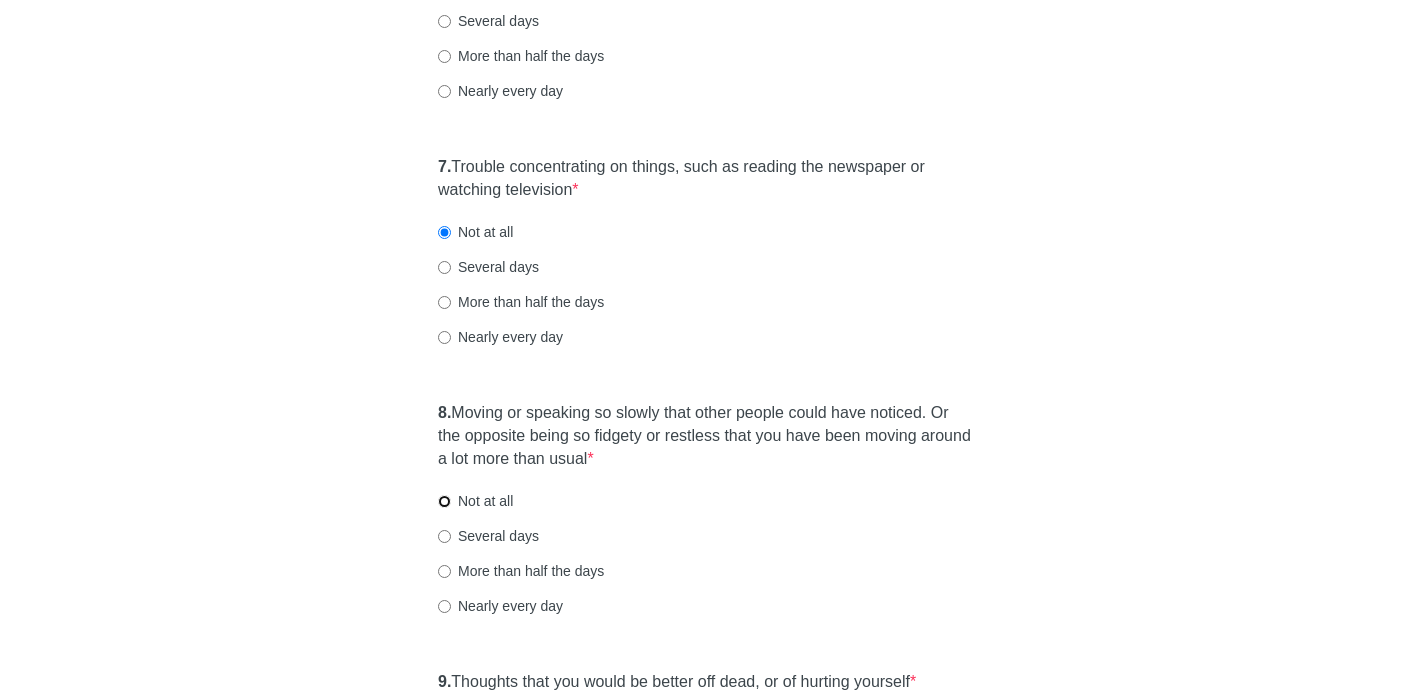 click on "Not at all" at bounding box center (444, 501) 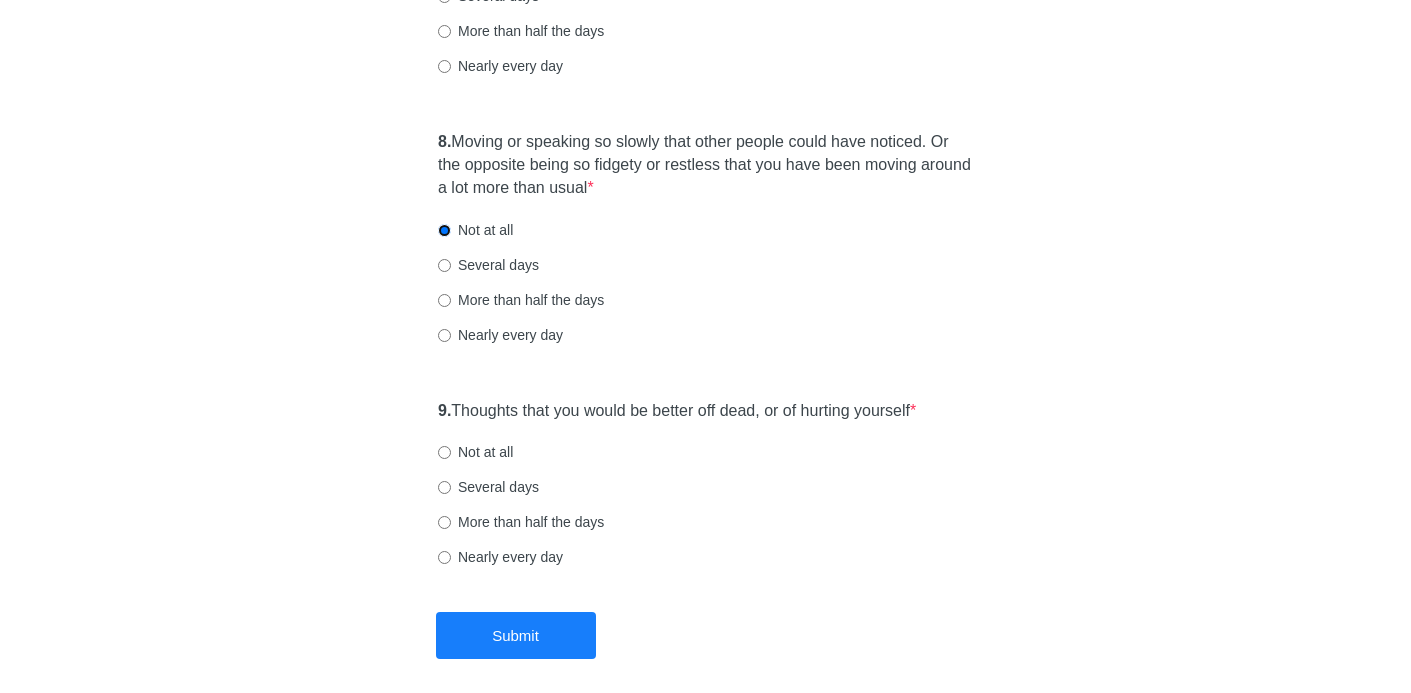 scroll, scrollTop: 1781, scrollLeft: 0, axis: vertical 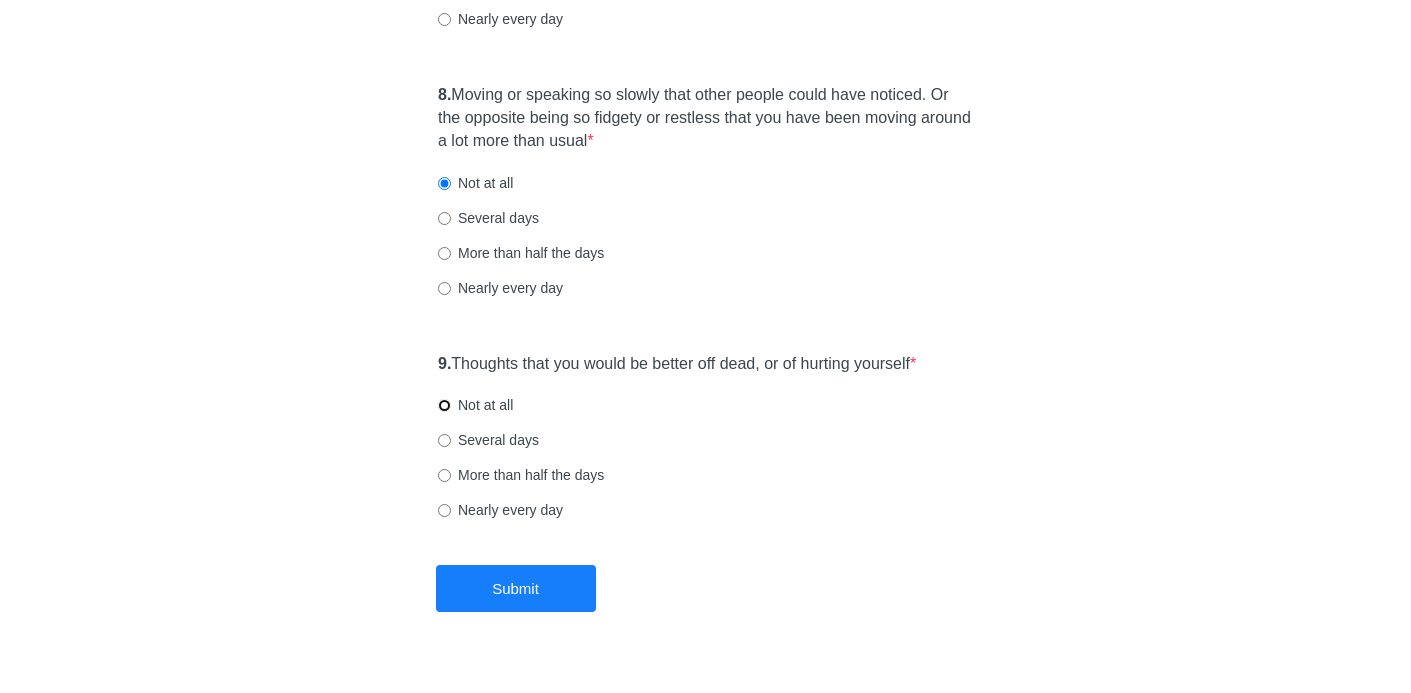 click on "Not at all" at bounding box center [444, 405] 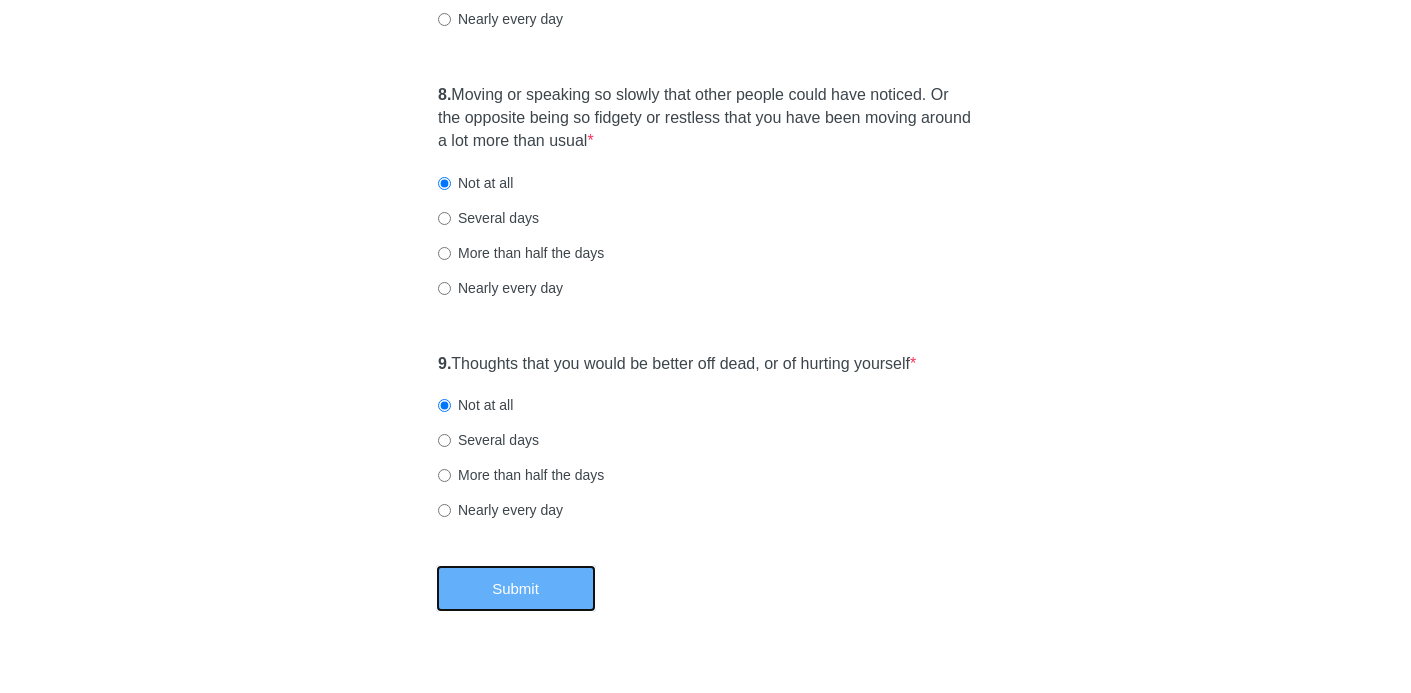 click on "Submit" at bounding box center (516, 588) 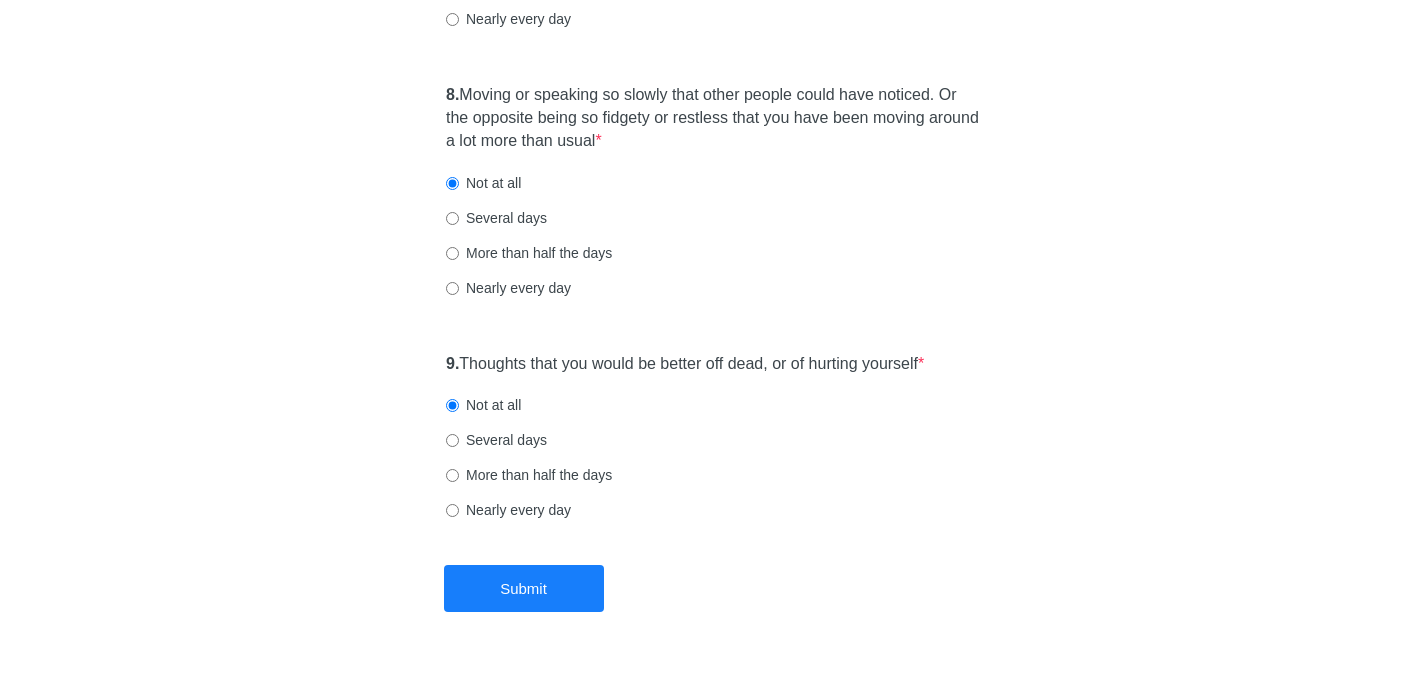 scroll, scrollTop: 0, scrollLeft: 0, axis: both 